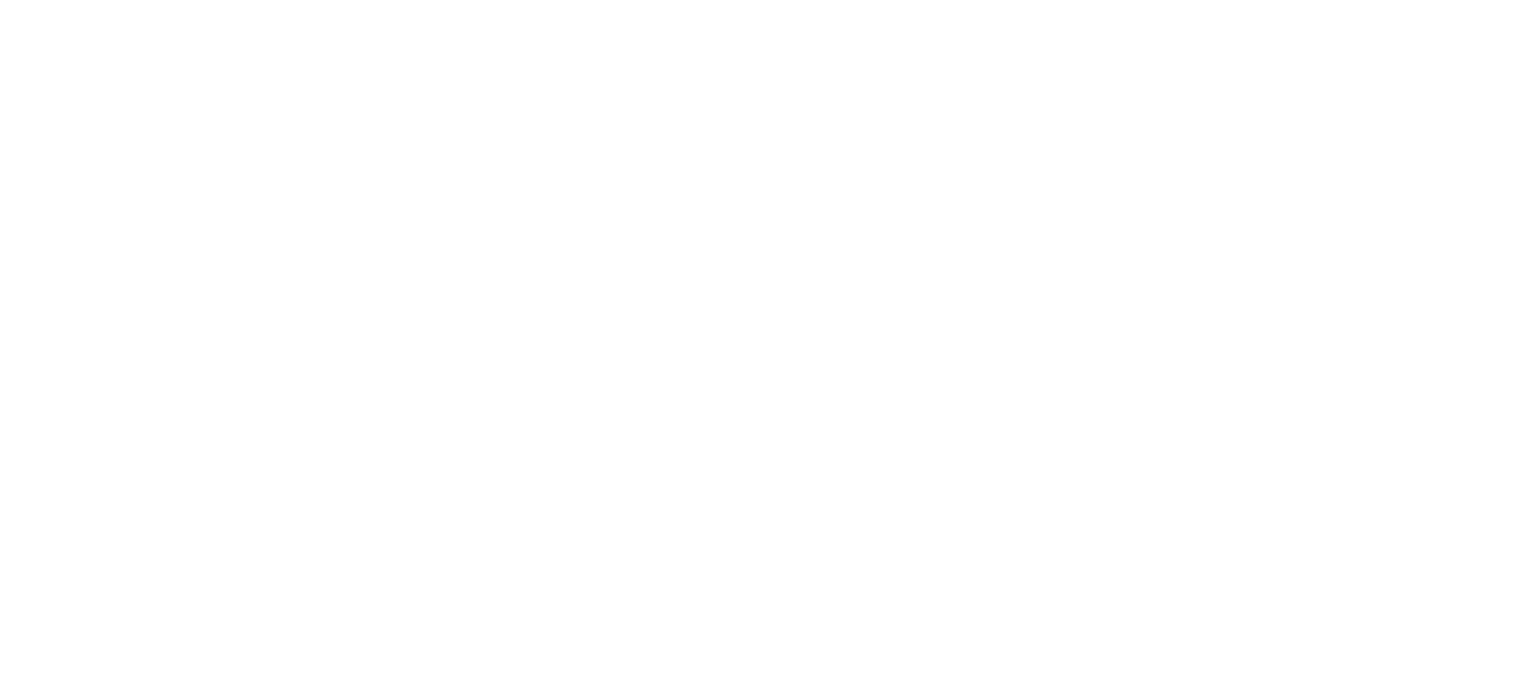 scroll, scrollTop: 0, scrollLeft: 0, axis: both 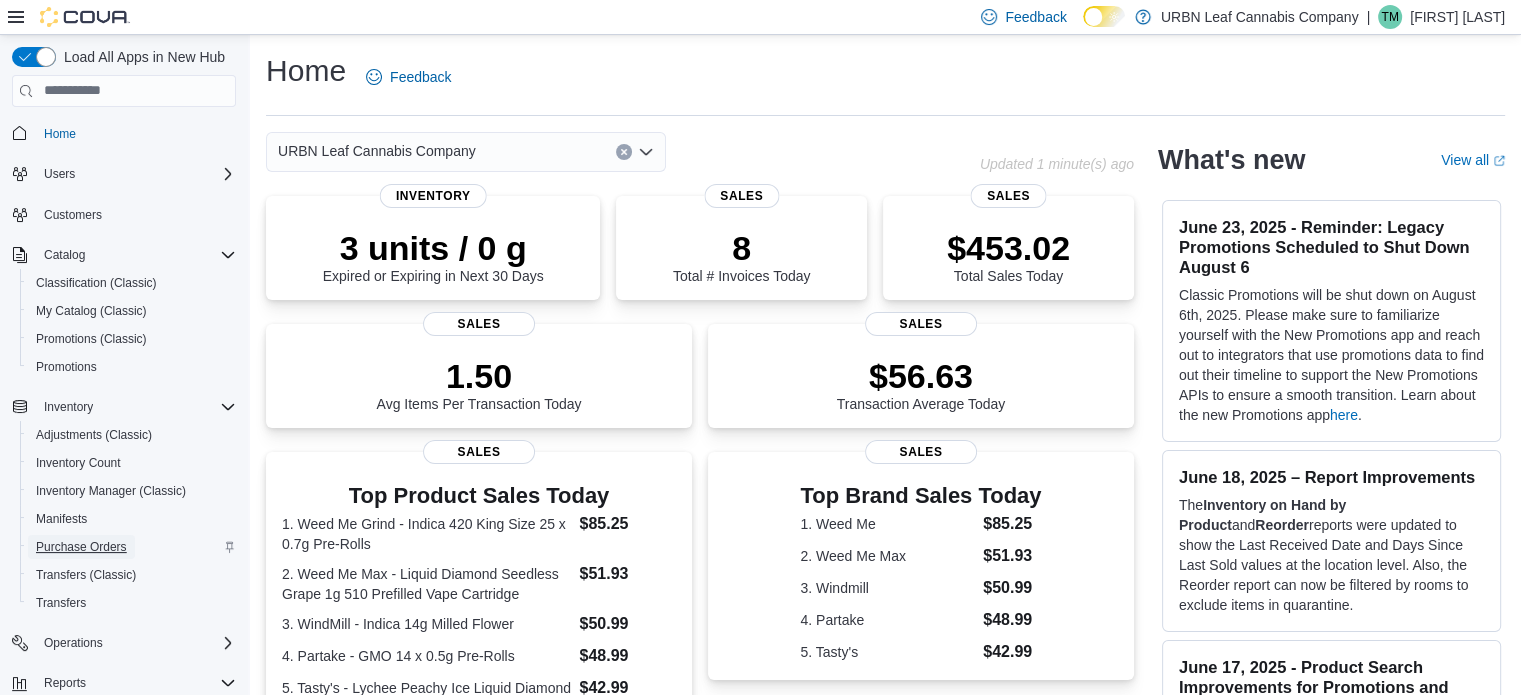 click on "Purchase Orders" at bounding box center [81, 547] 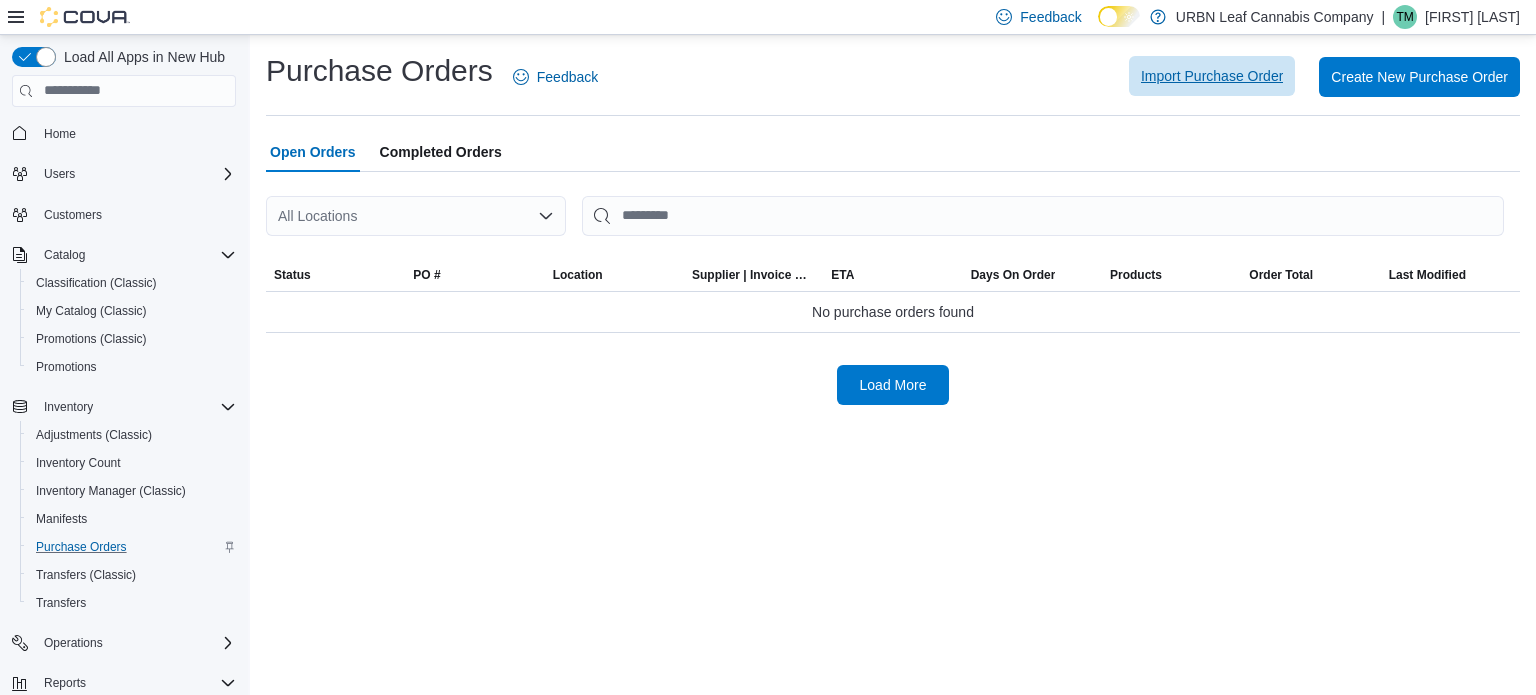 click on "Import Purchase Order" at bounding box center (1212, 76) 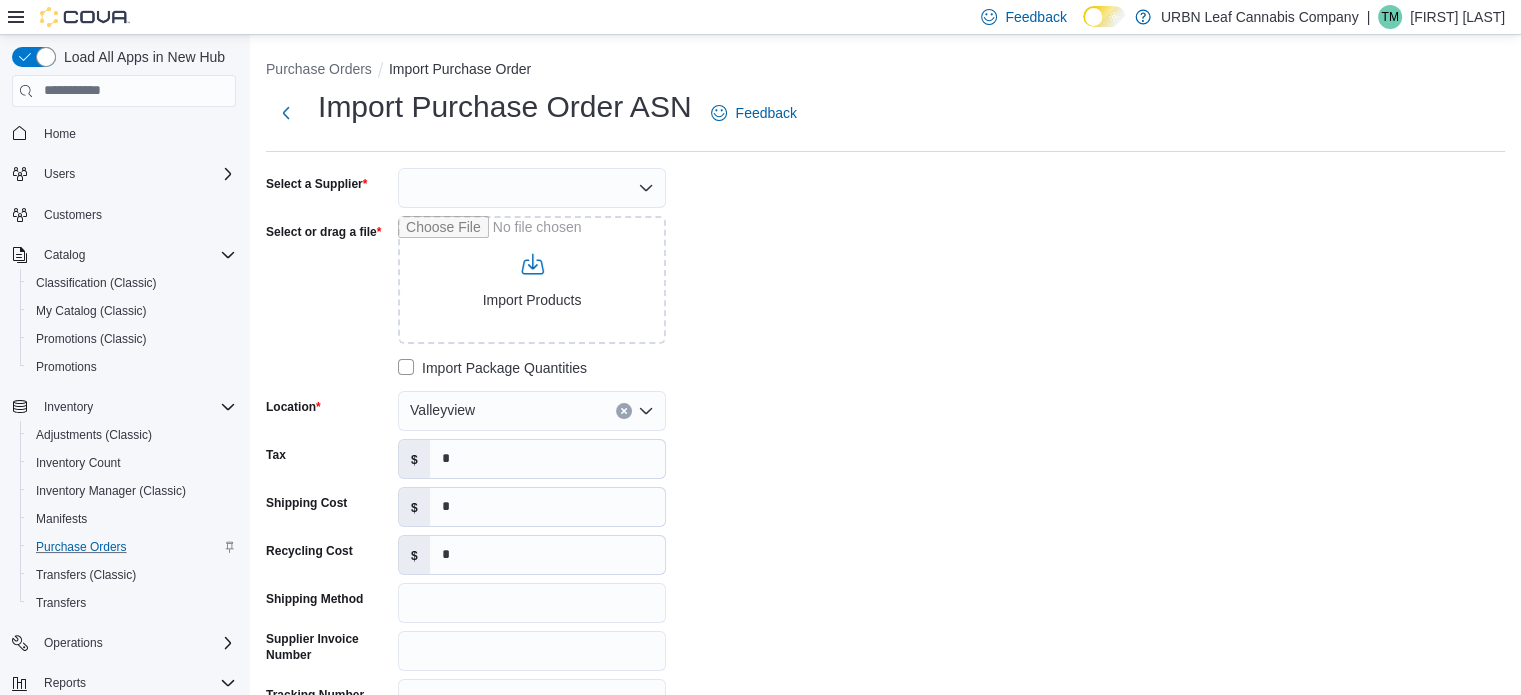 click at bounding box center [532, 188] 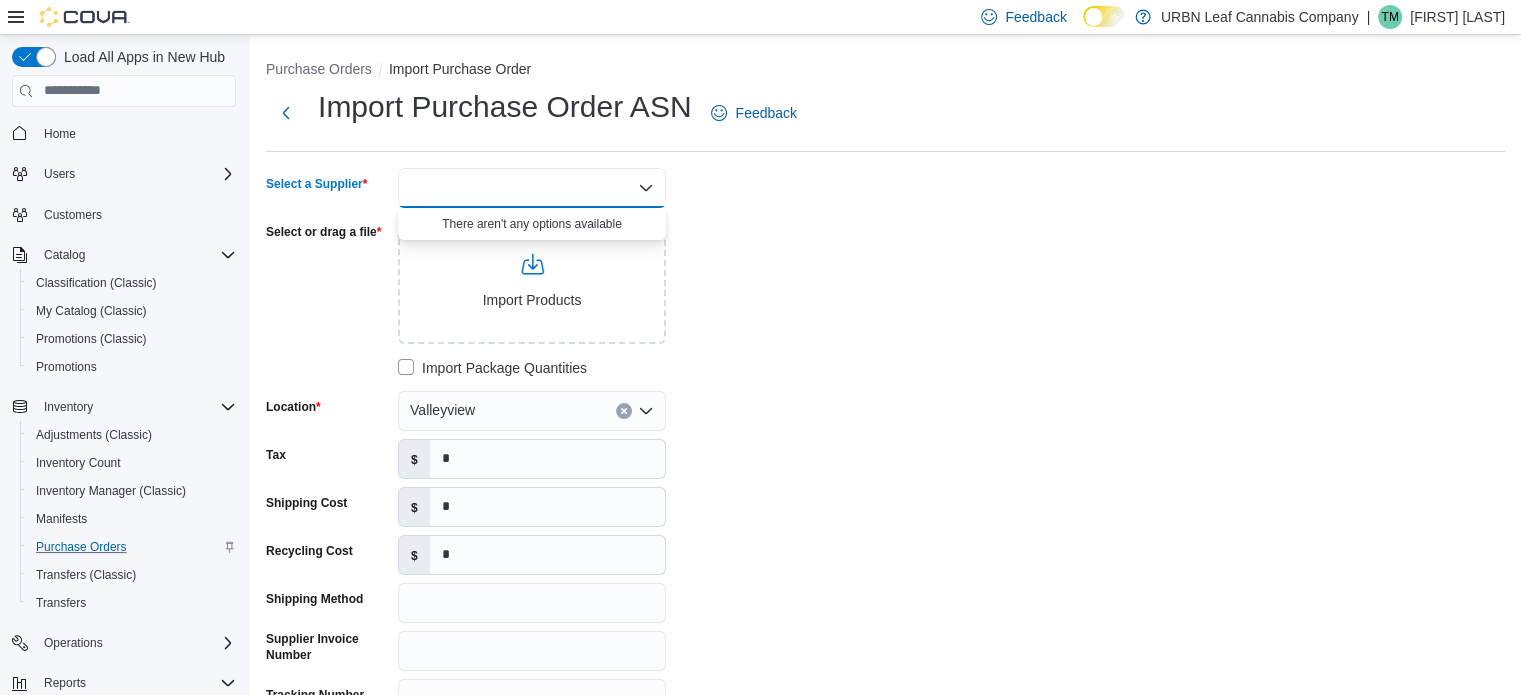click on "Combo box. Selected. Combo box input.  Type some text or, to display a list of choices, press Down Arrow. To exit the list of choices, press Escape." at bounding box center (532, 188) 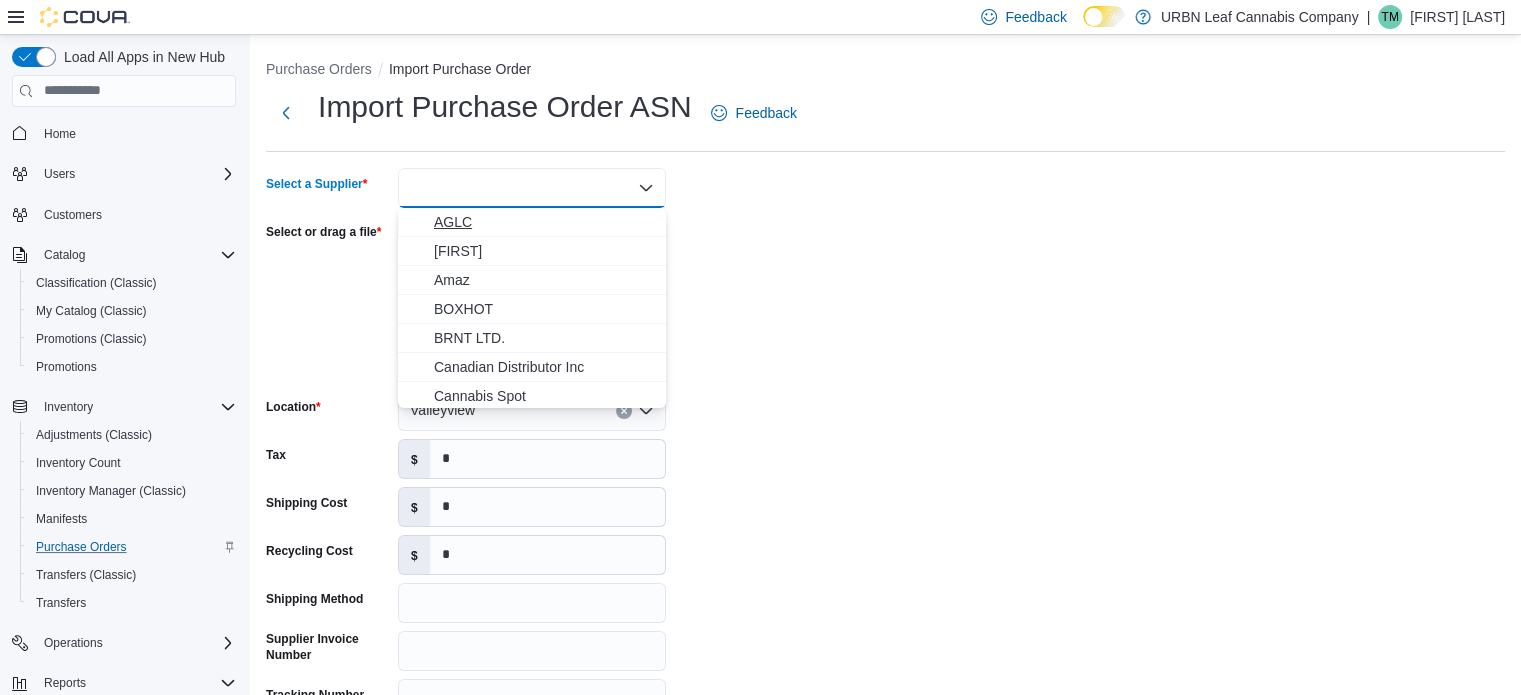 click on "AGLC" at bounding box center (544, 222) 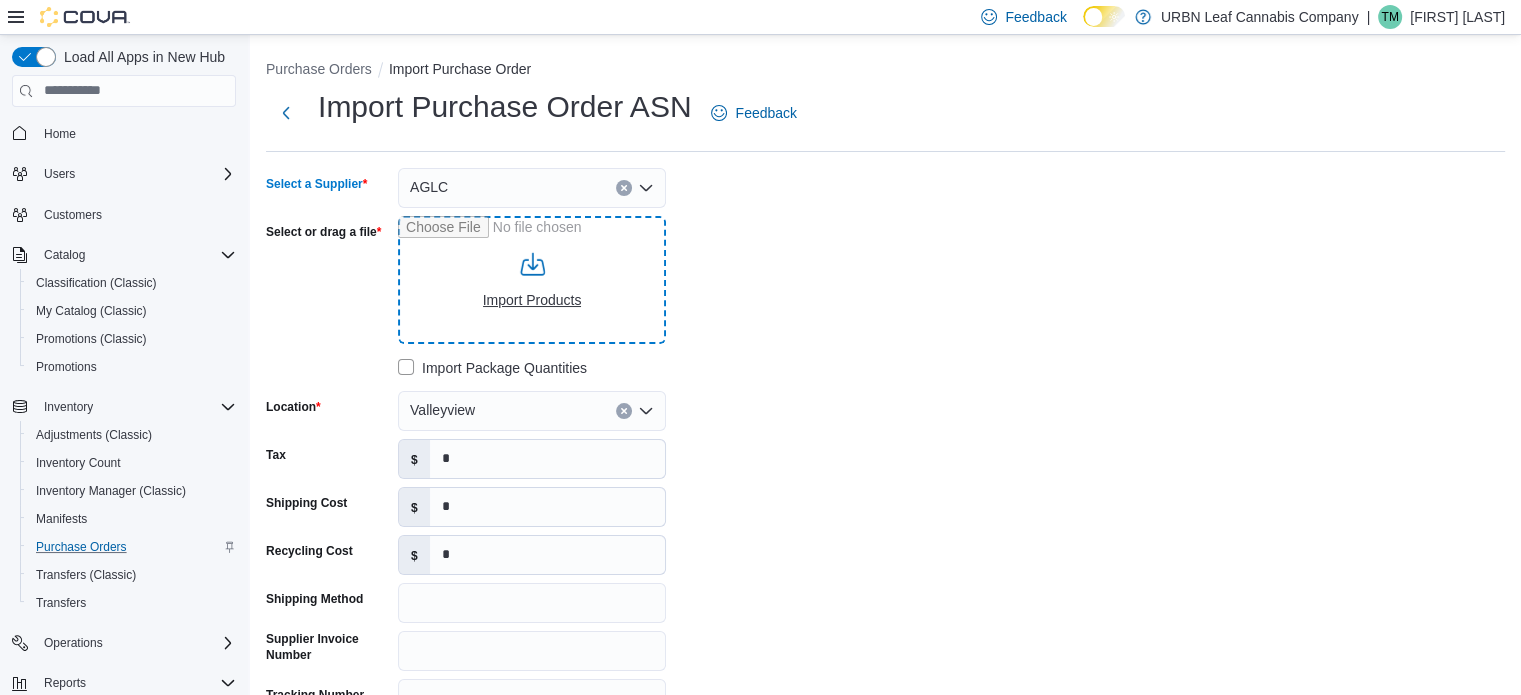 click on "Select or drag a file" at bounding box center (532, 280) 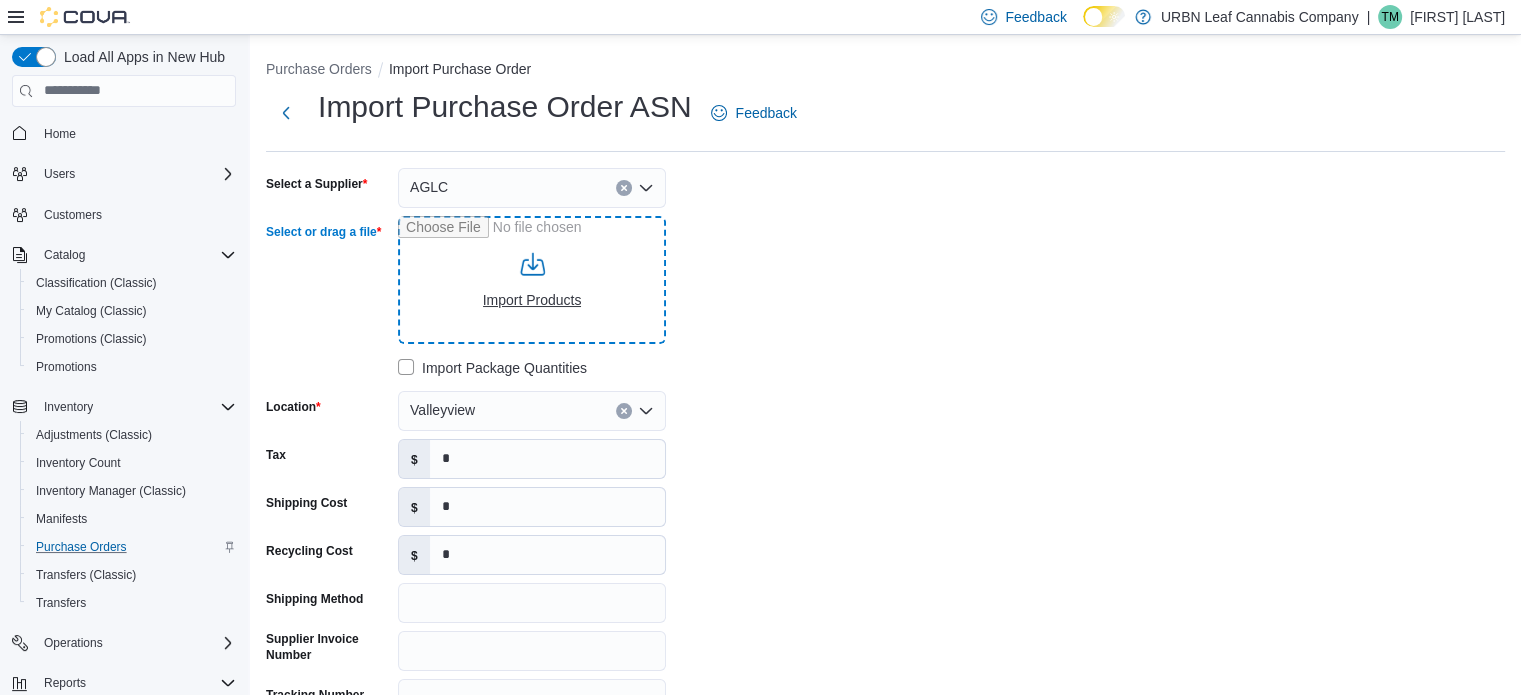 type on "**********" 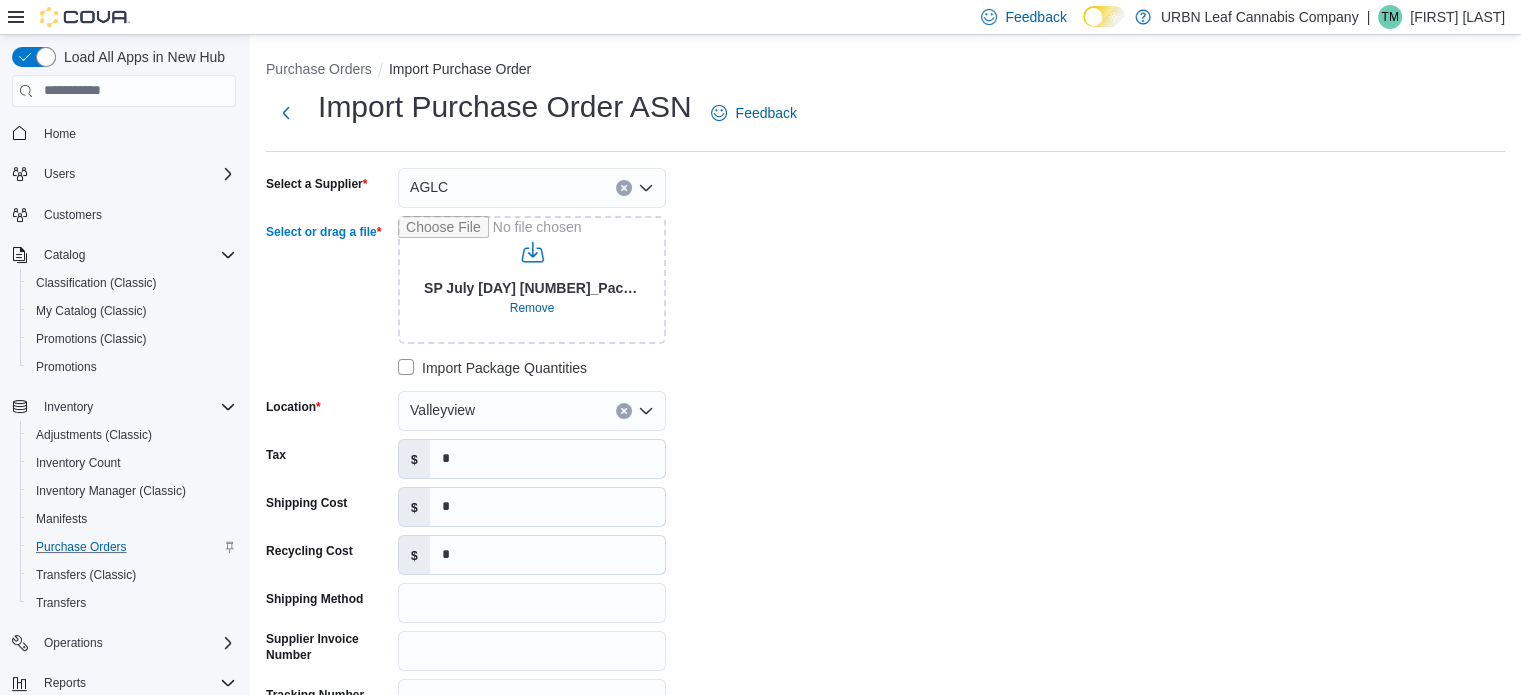 click on "Valleyview" at bounding box center [532, 411] 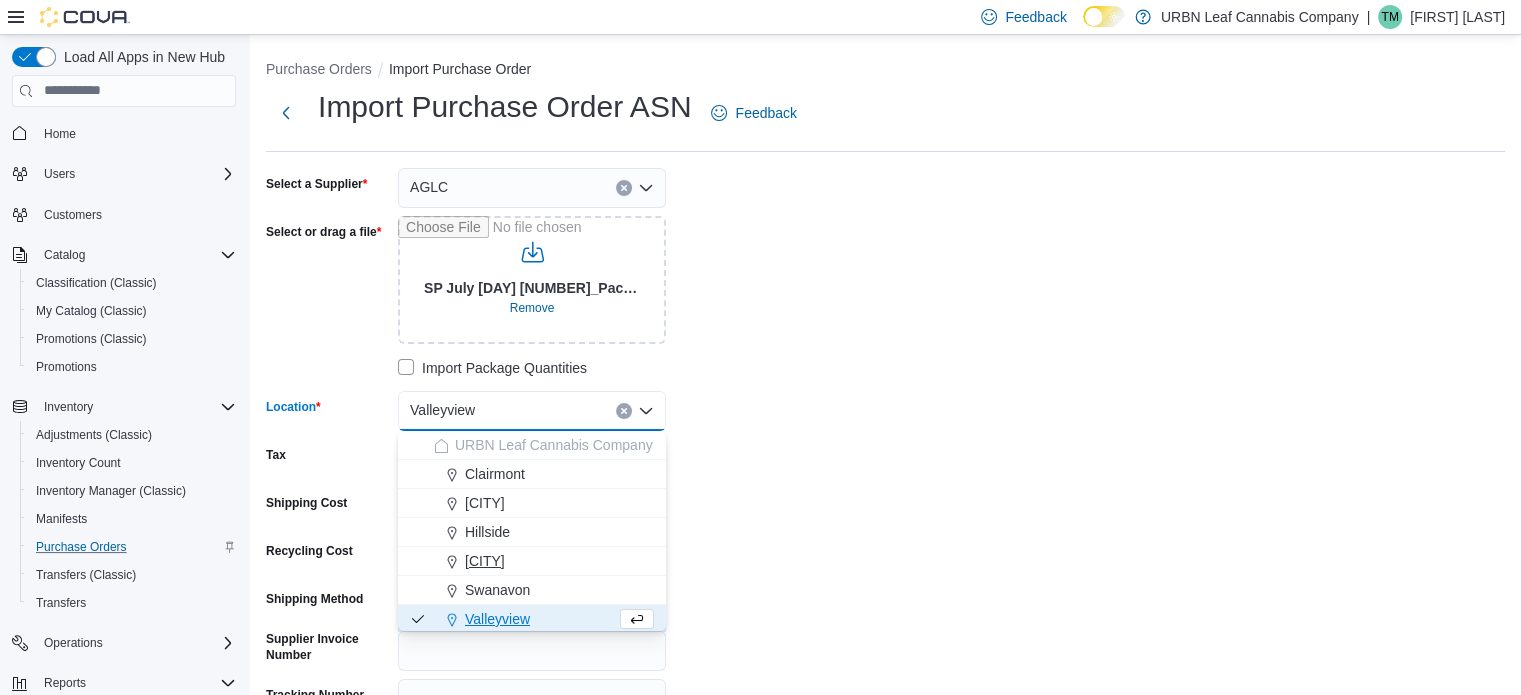 click on "[CITY]" at bounding box center [485, 561] 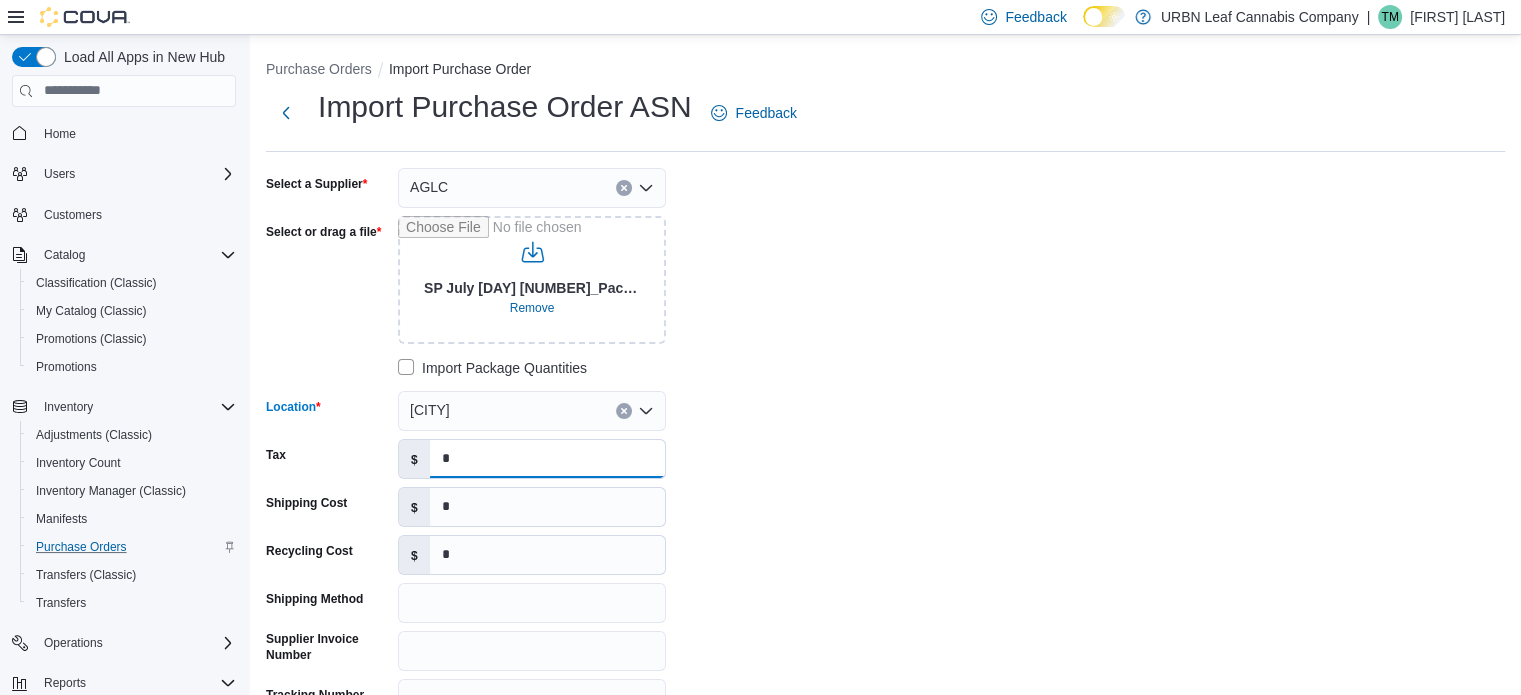 click on "*" at bounding box center [547, 459] 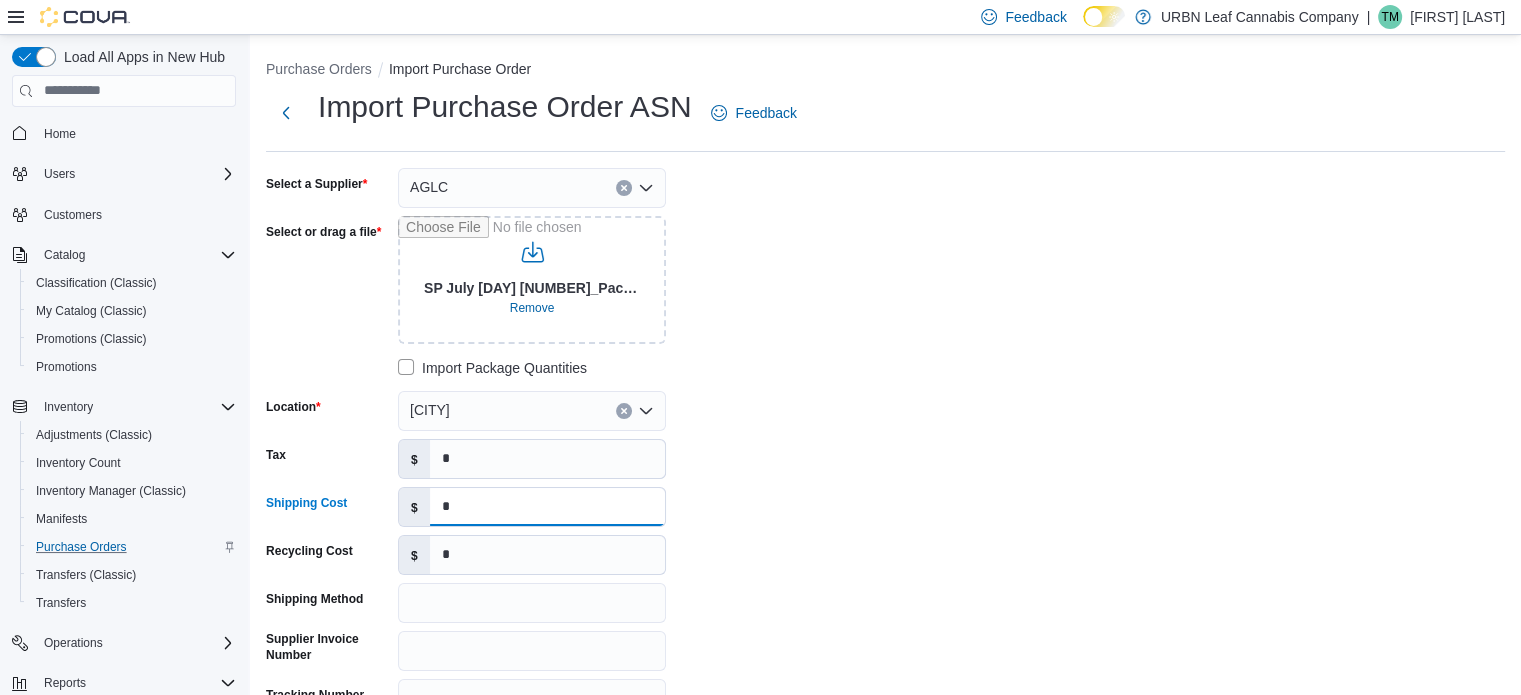 drag, startPoint x: 446, startPoint y: 515, endPoint x: 428, endPoint y: 507, distance: 19.697716 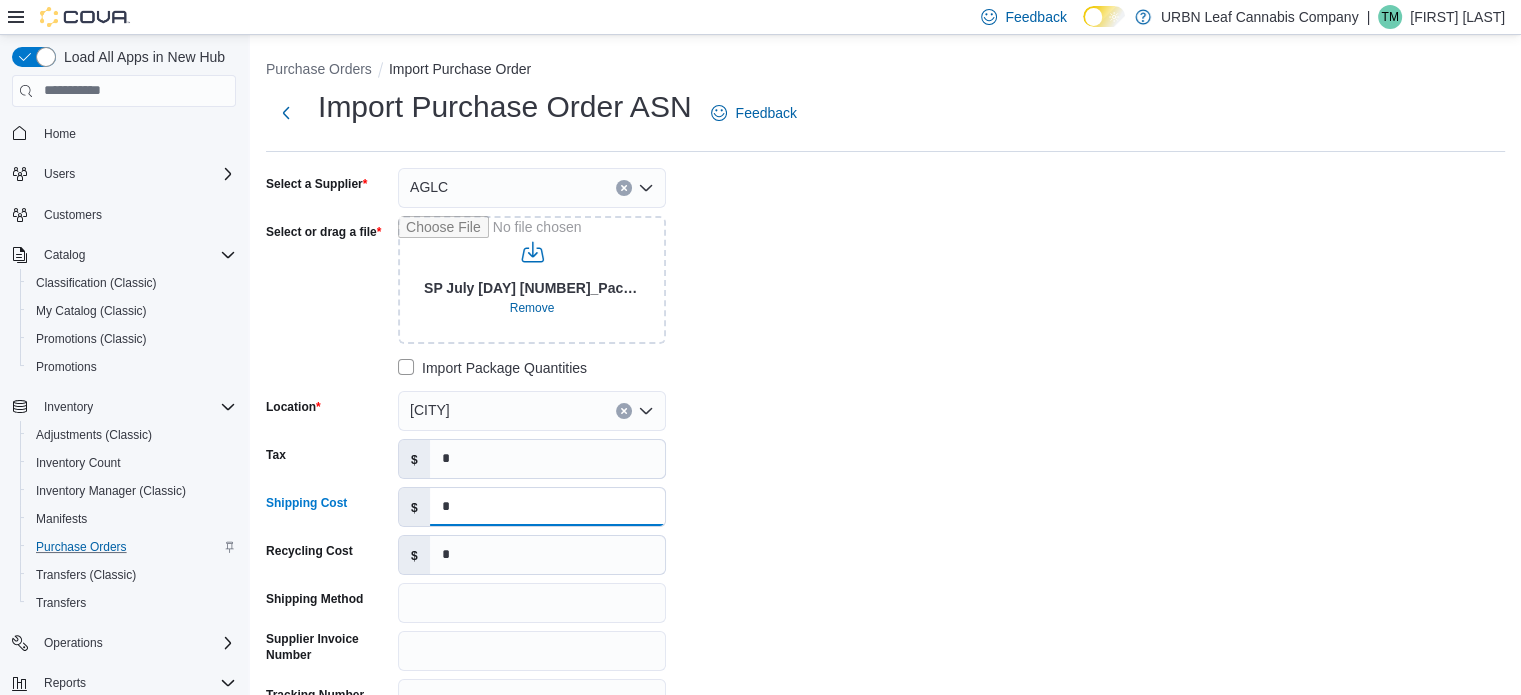 click on "*" at bounding box center [547, 507] 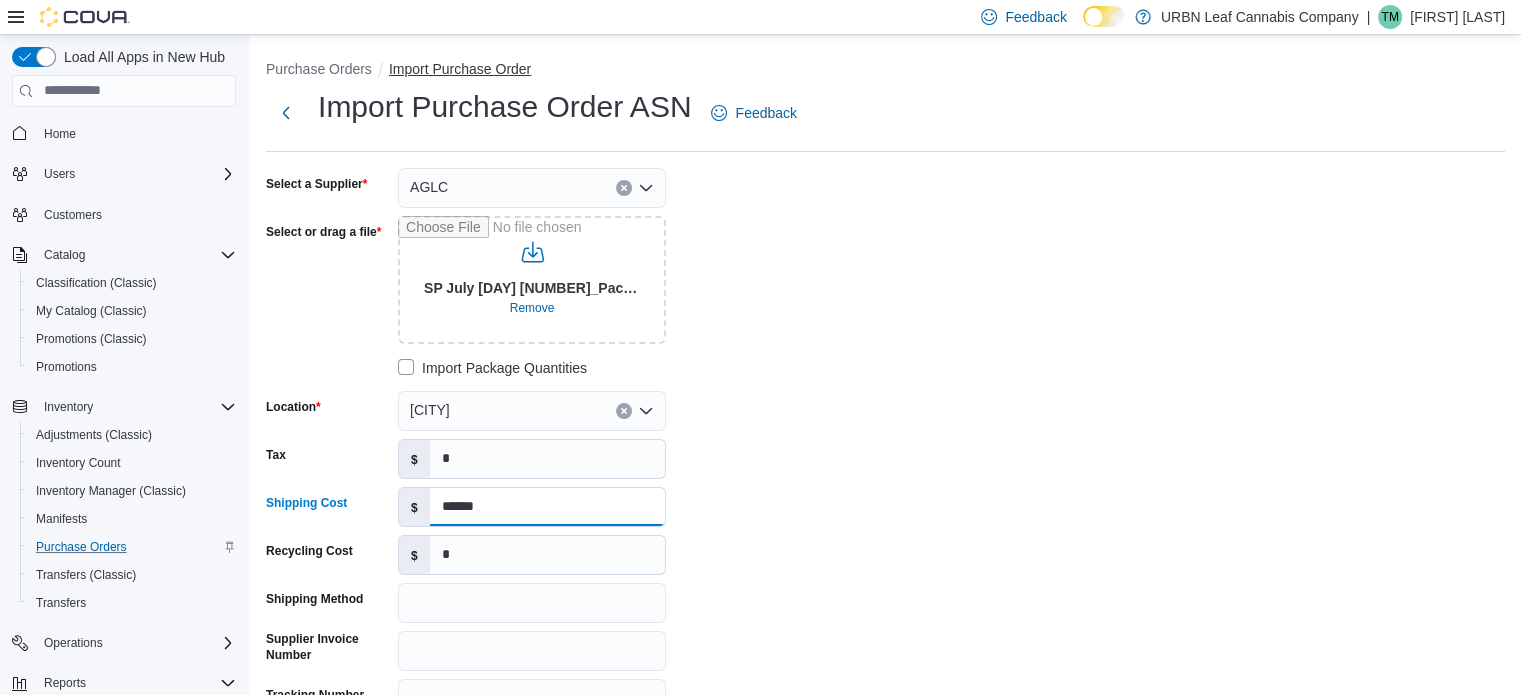 type on "******" 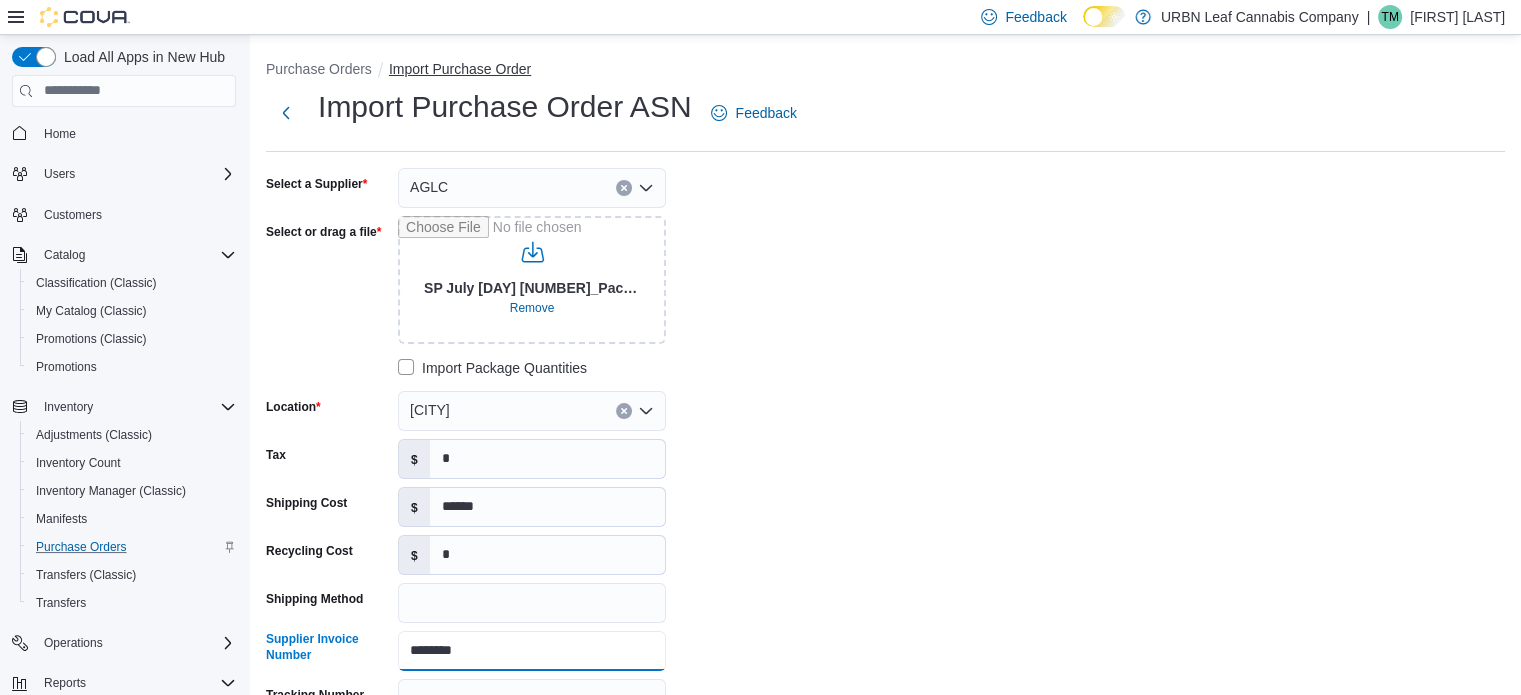 type on "********" 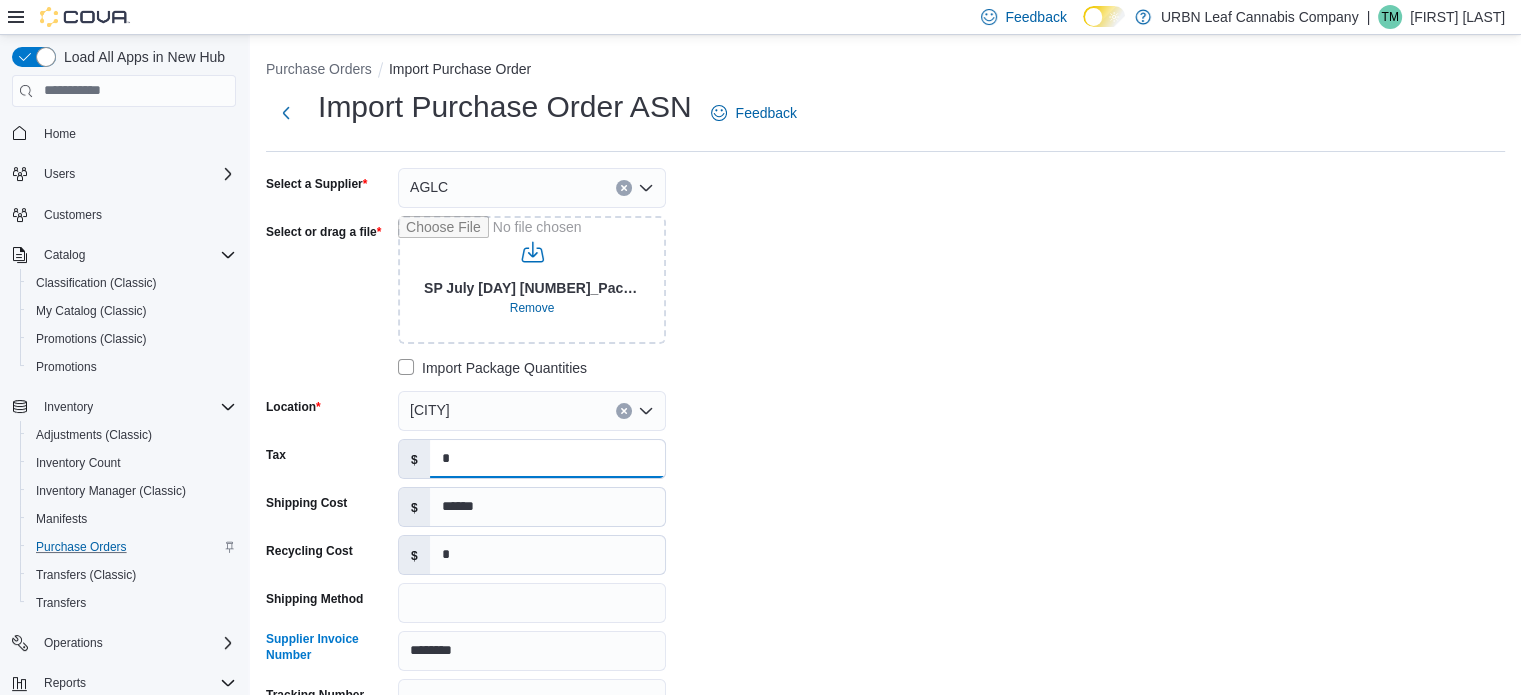 click on "*" at bounding box center (547, 459) 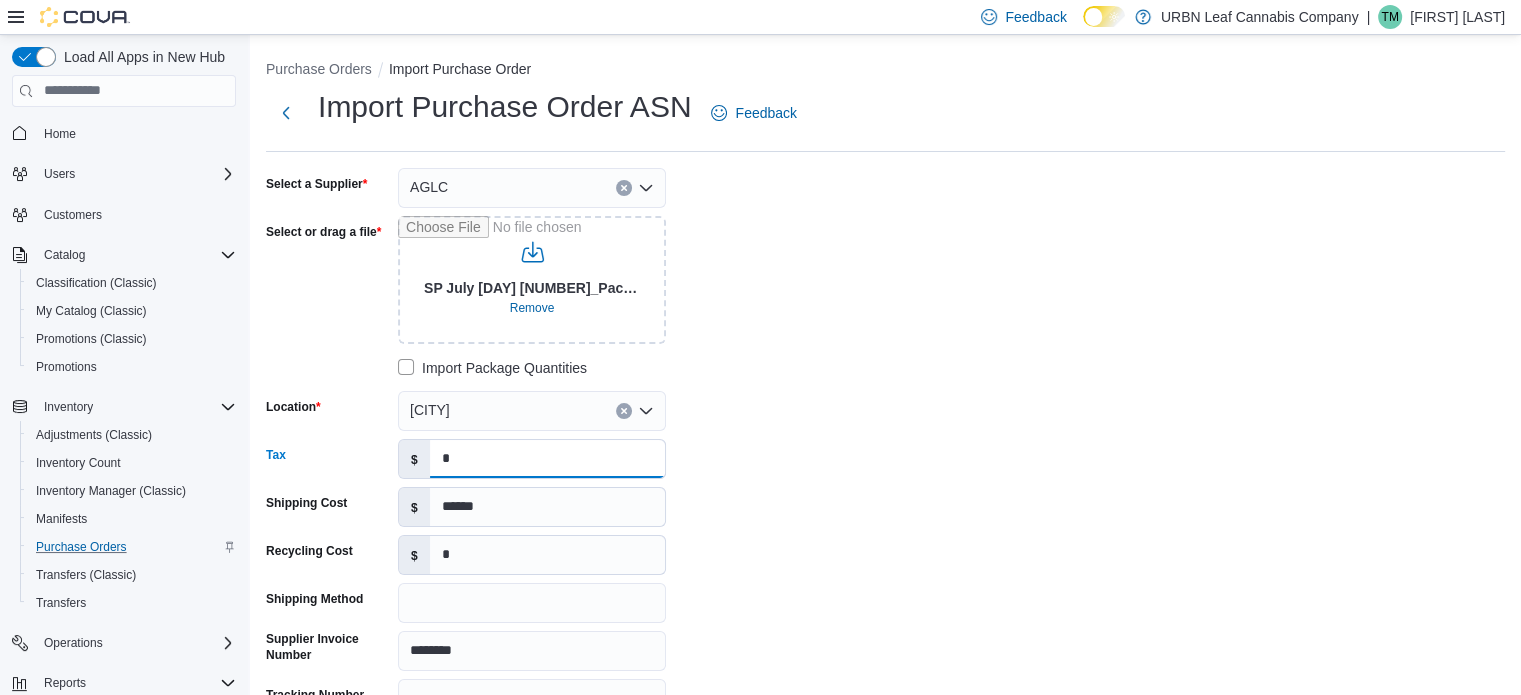 click on "*" at bounding box center [547, 459] 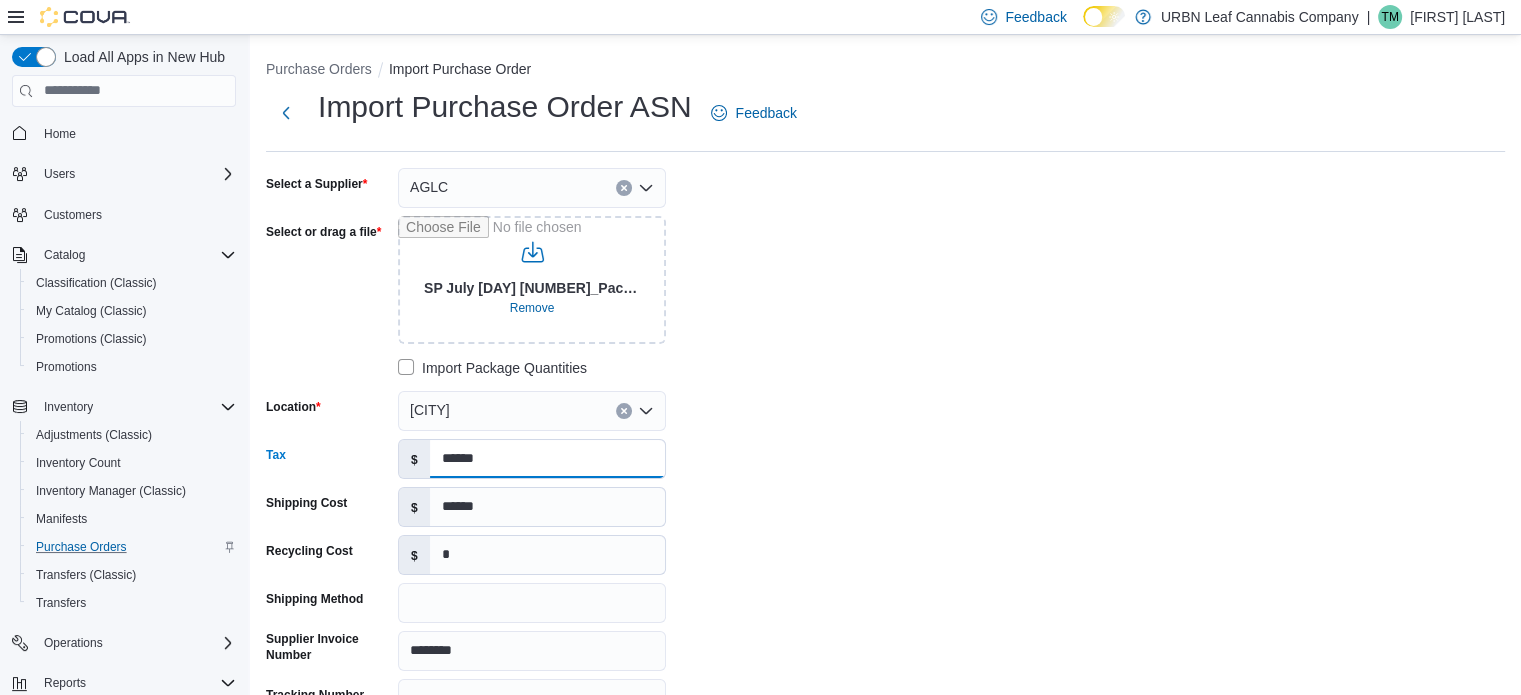 type on "******" 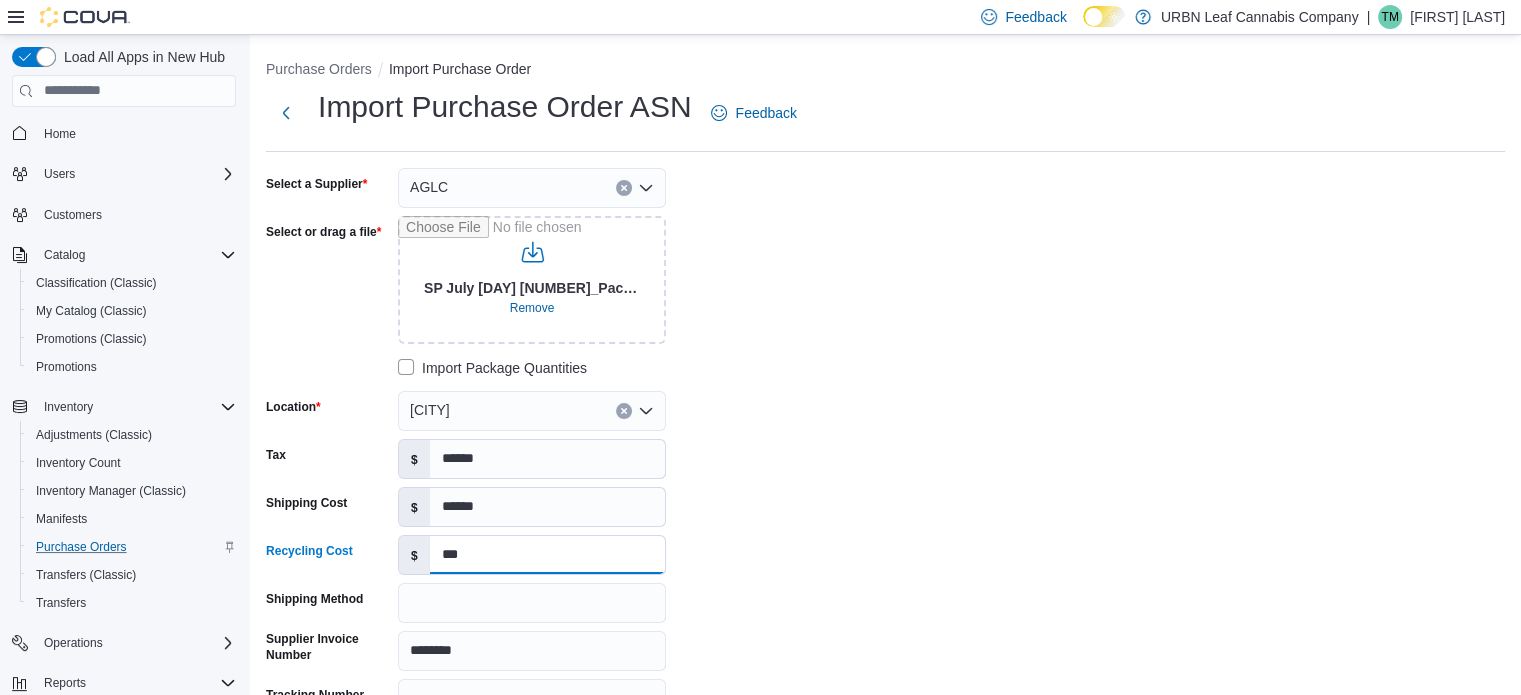 type on "***" 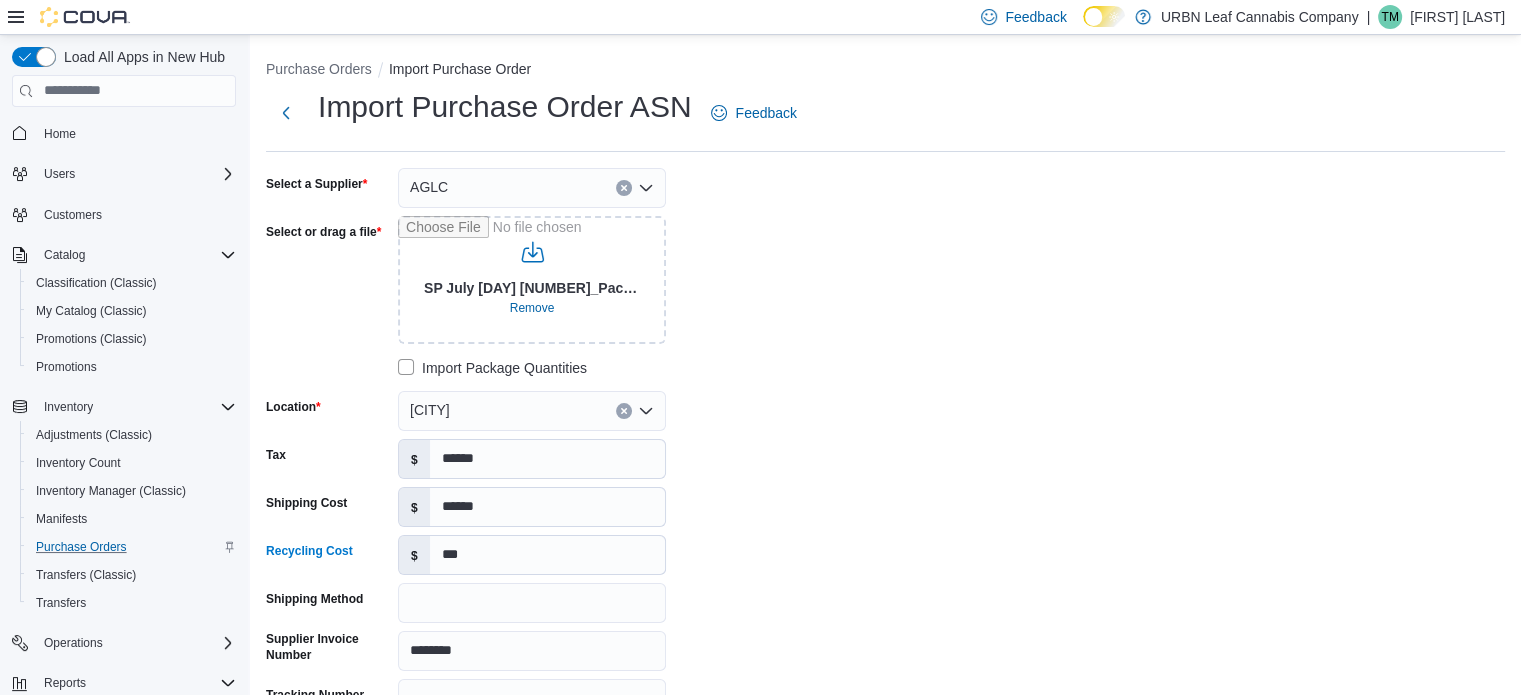 click on "**********" at bounding box center [885, 467] 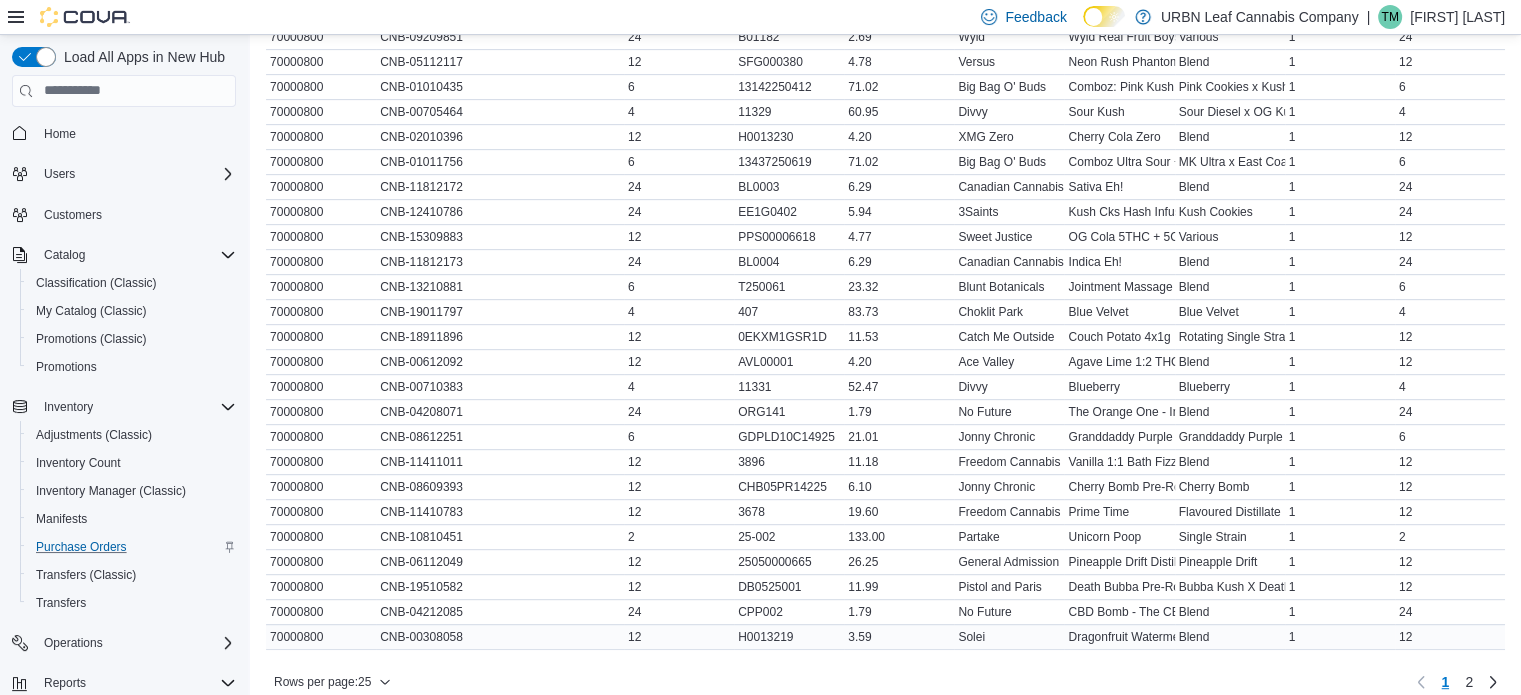 scroll, scrollTop: 966, scrollLeft: 0, axis: vertical 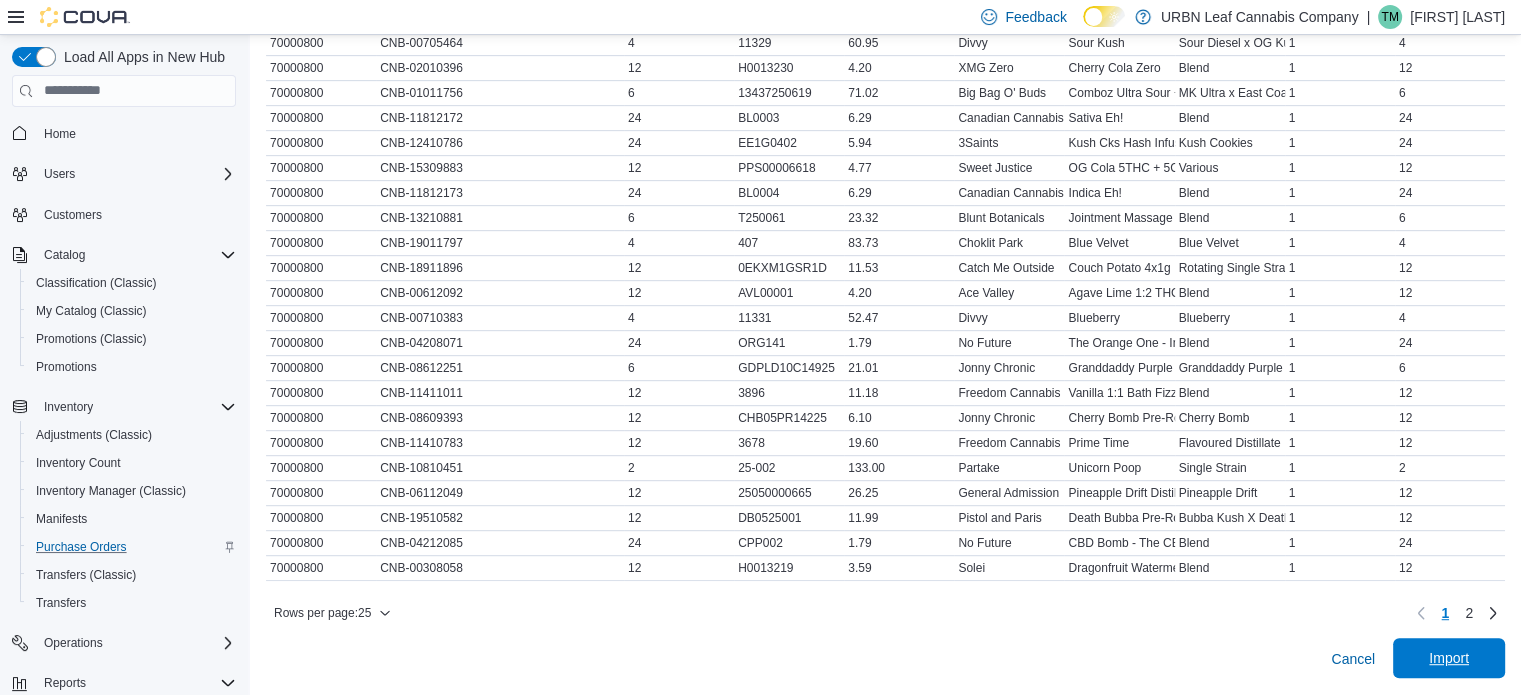 click on "Import" at bounding box center [1449, 658] 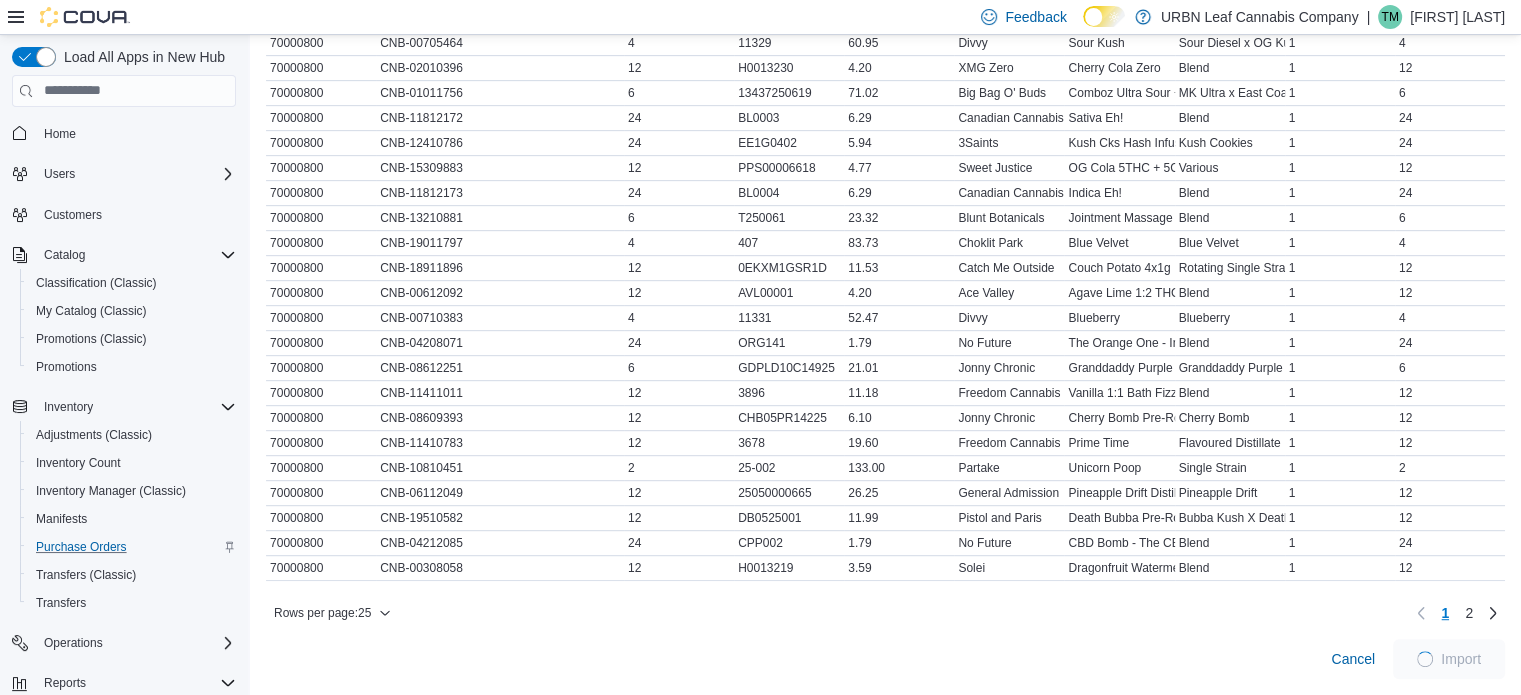scroll, scrollTop: 988, scrollLeft: 0, axis: vertical 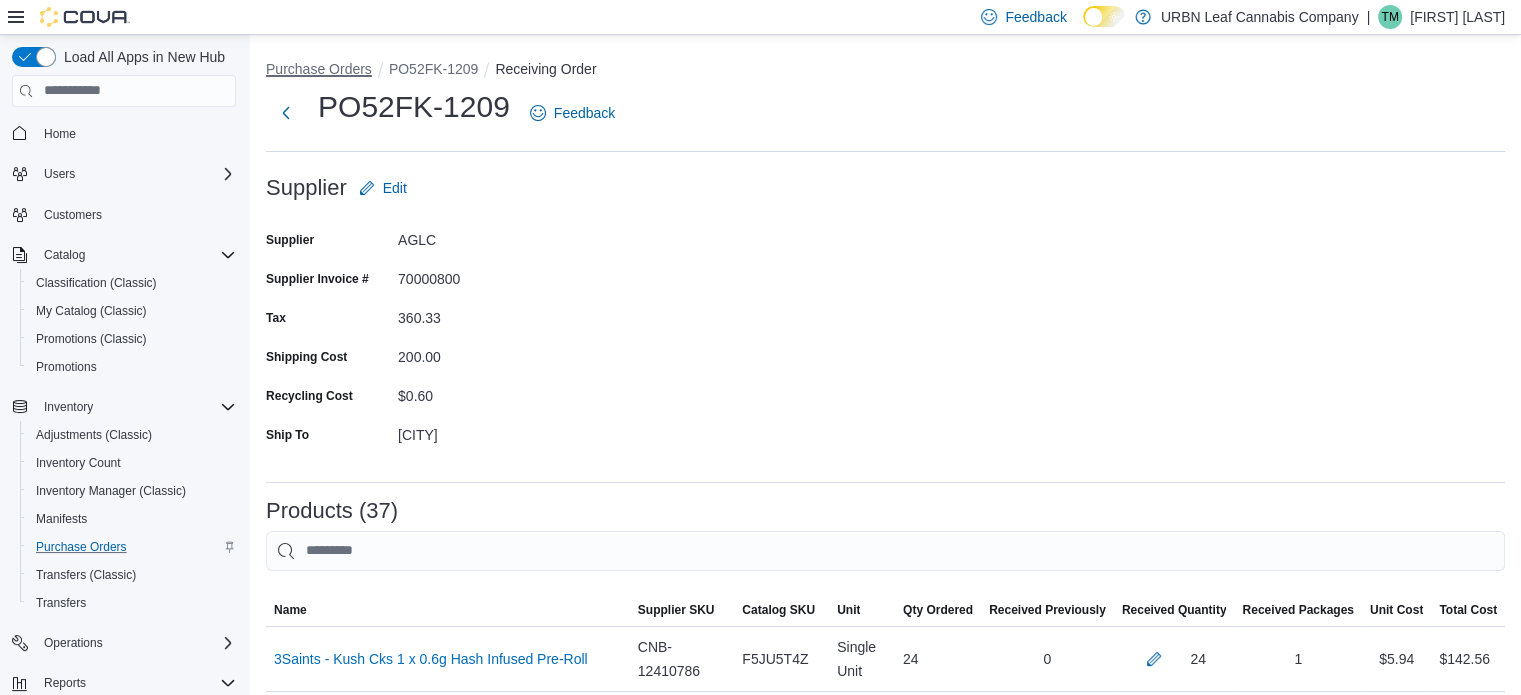 click on "Purchase Orders" at bounding box center [319, 69] 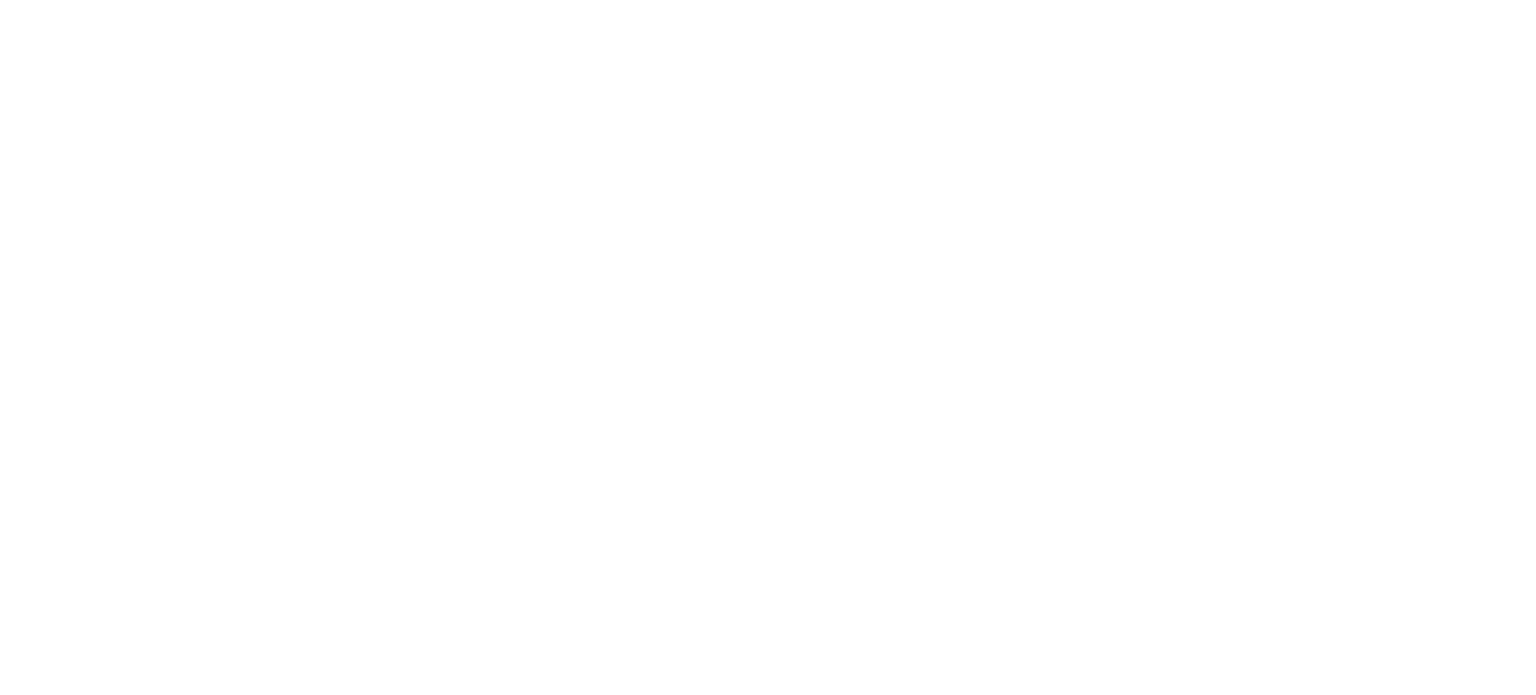 scroll, scrollTop: 0, scrollLeft: 0, axis: both 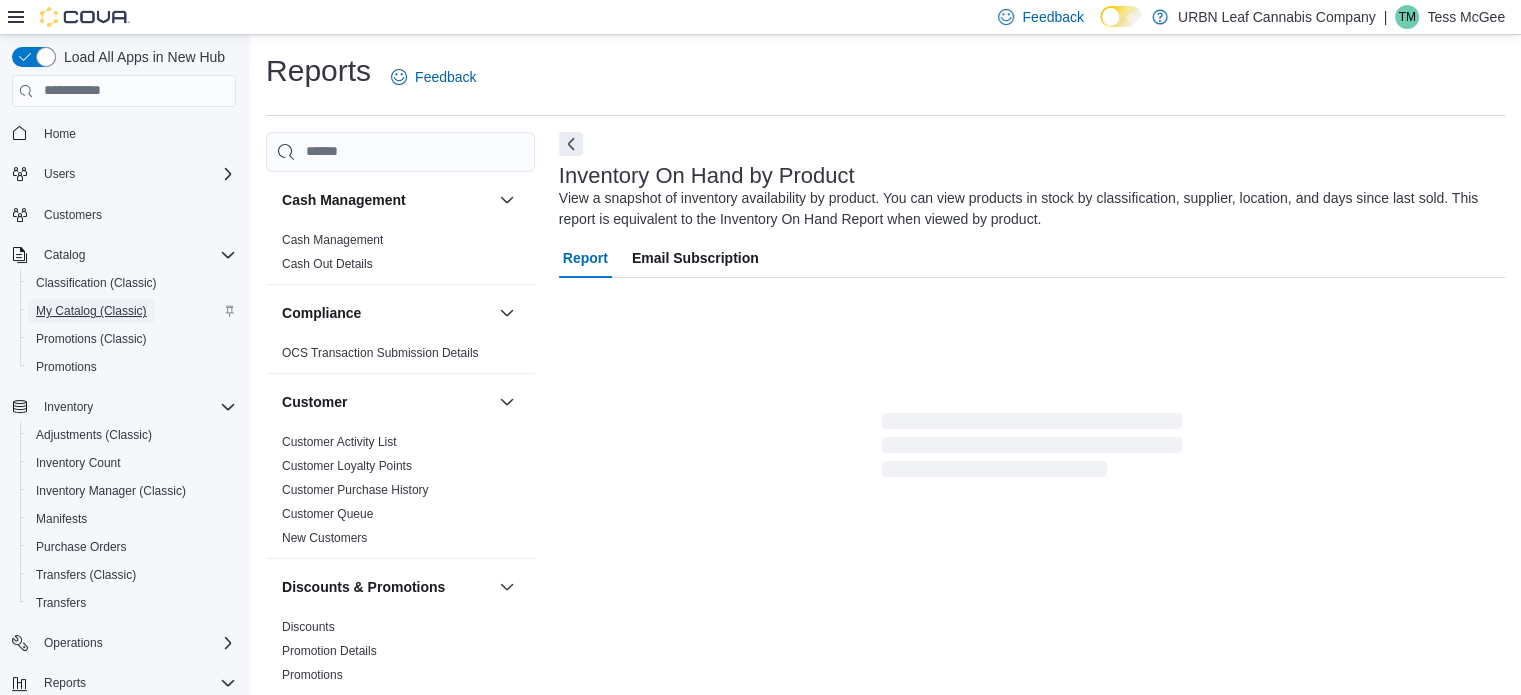 click on "My Catalog (Classic)" at bounding box center (91, 311) 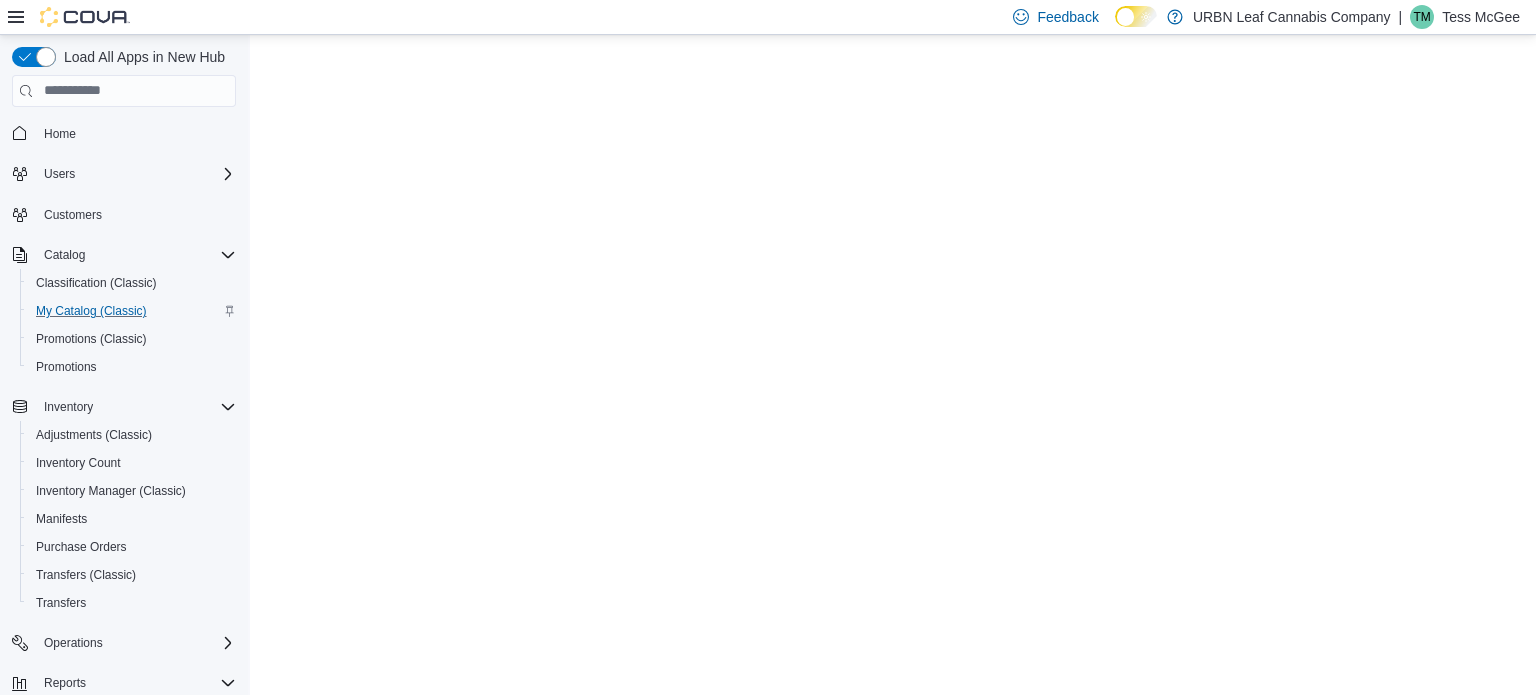 scroll, scrollTop: 0, scrollLeft: 0, axis: both 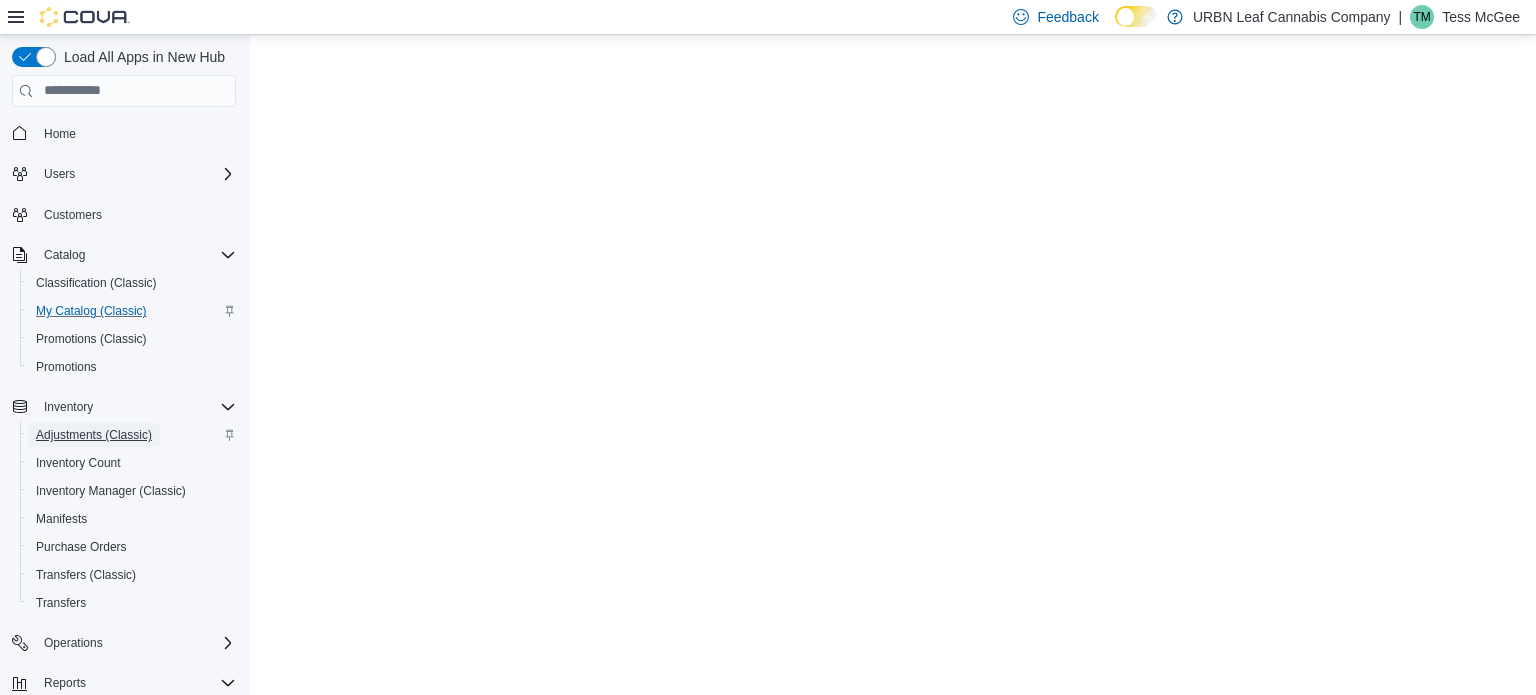click on "Adjustments (Classic)" at bounding box center [94, 435] 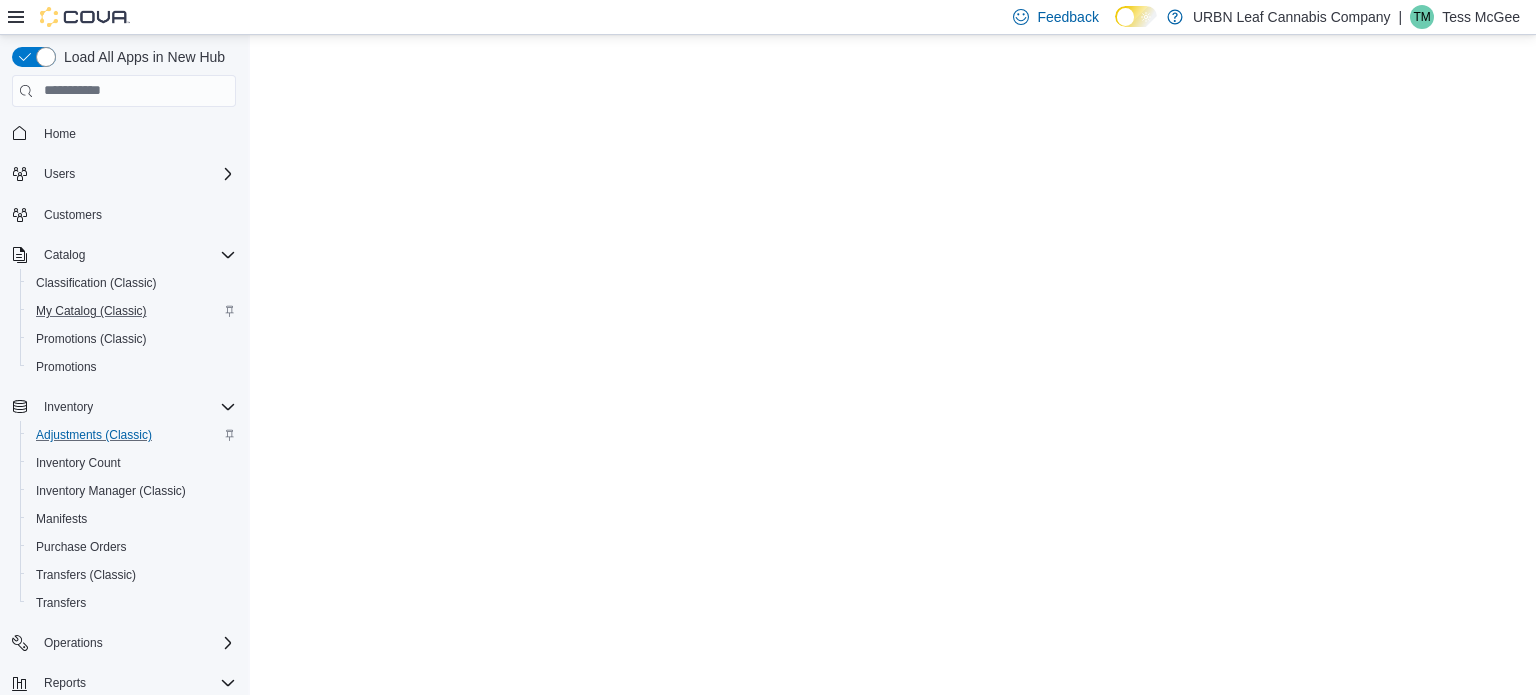 scroll, scrollTop: 0, scrollLeft: 0, axis: both 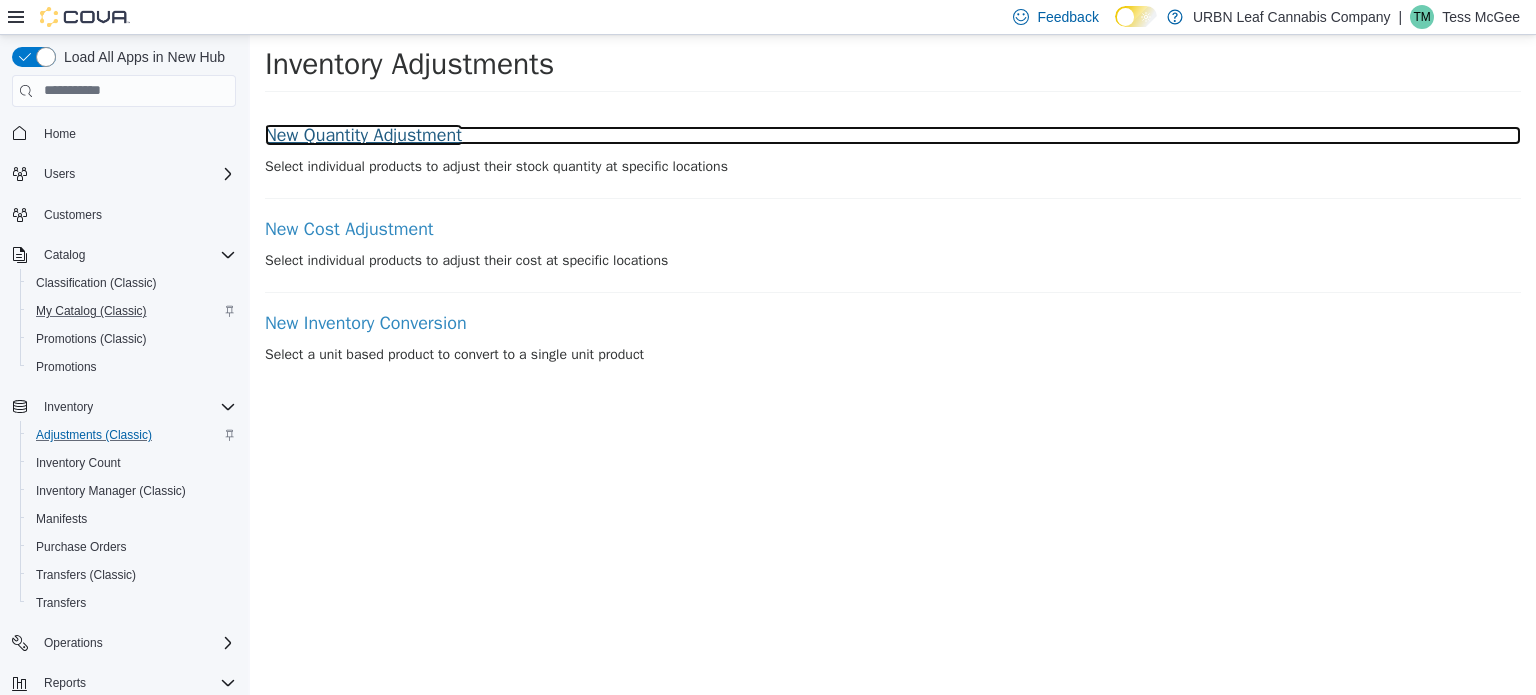 click on "New Quantity Adjustment" at bounding box center (893, 135) 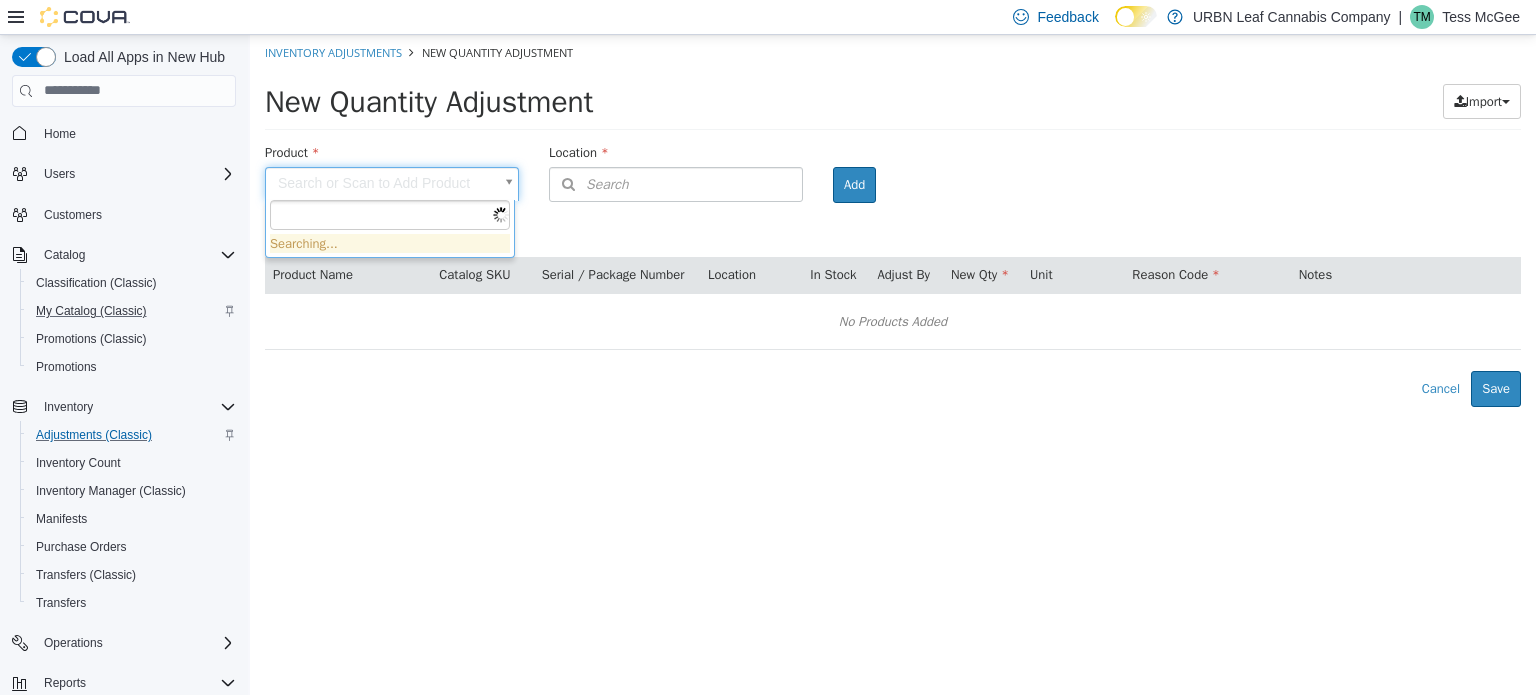click on "Inventory Adjustments  New Quantity Adjustment      New Quantity Adjustment         Import  Inventory Export (.CSV) Package List (.TXT)      Product     Search or Scan to Add Product     Location Search Type 3 or more characters or browse      URBN Leaf Cannabis Company     (10)         [CITY]             [CITY]             [CITY]             [CITY]             [CITY]             [CITY]             [CITY]             [CITY]             Closed Locations     (2)         URBN Leaf Receiving Location             URBNxBC             URBNxBC         Room  Add Products  ( 0 ) Product Name Catalog SKU Serial / Package Number Location In Stock Adjust By New Qty Unit Reason Code Notes No Products Added Error saving adjustment please resolve the errors above. Cancel Save" at bounding box center (893, 220) 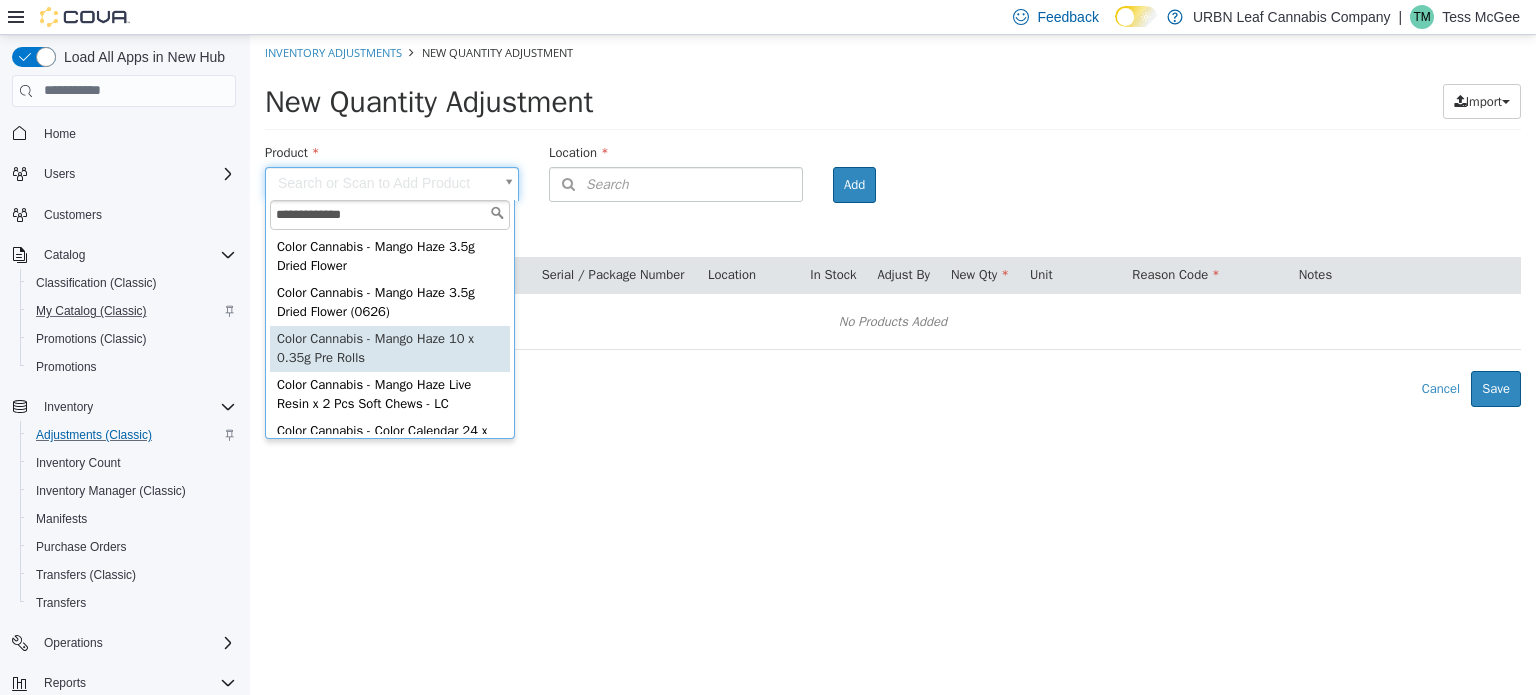 type on "**********" 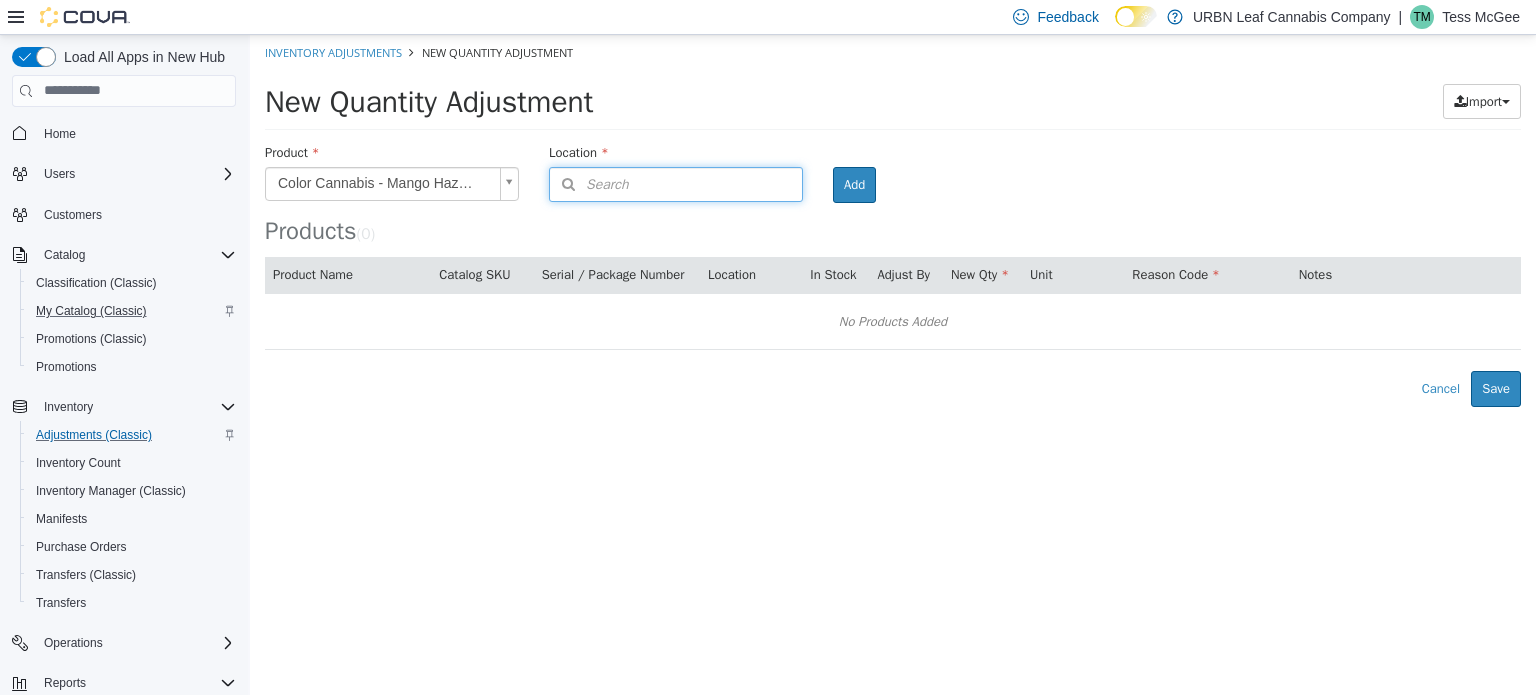 click on "Search" at bounding box center [676, 183] 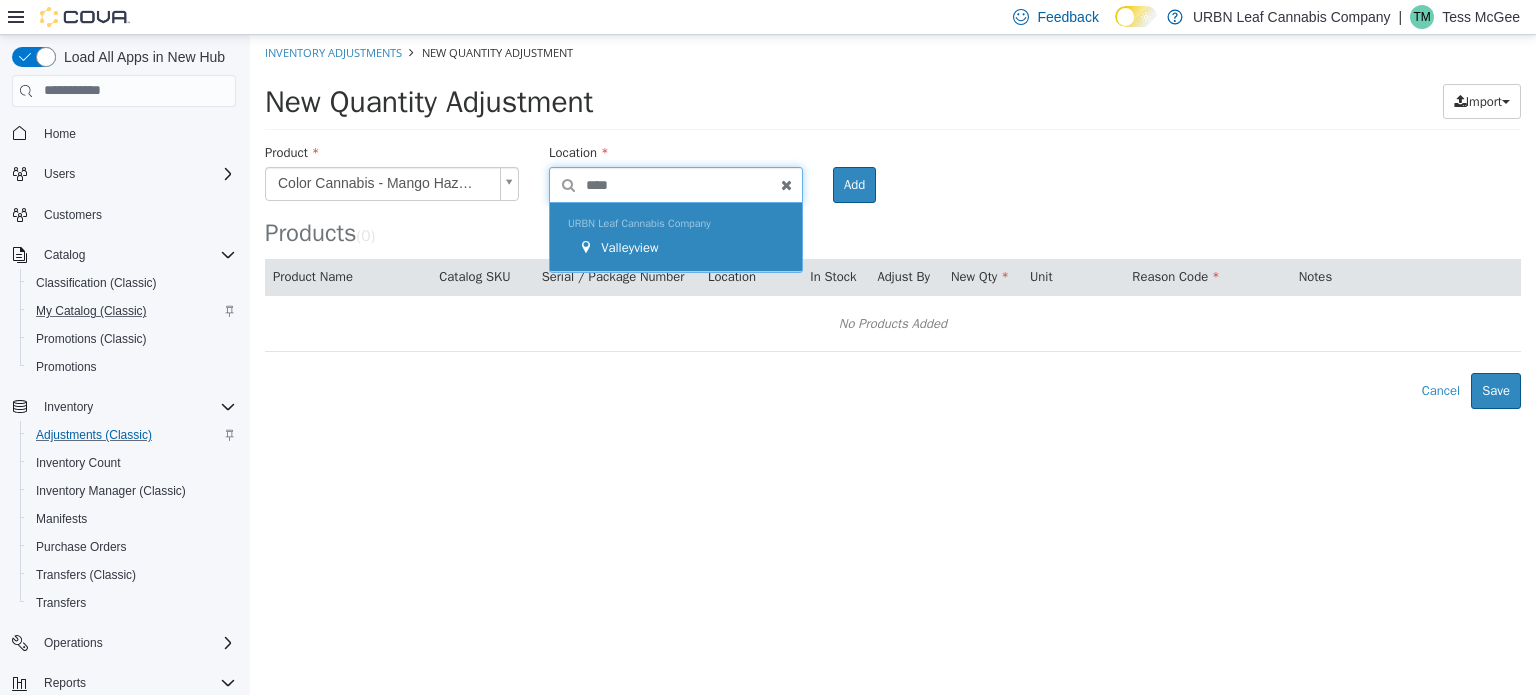 type on "****" 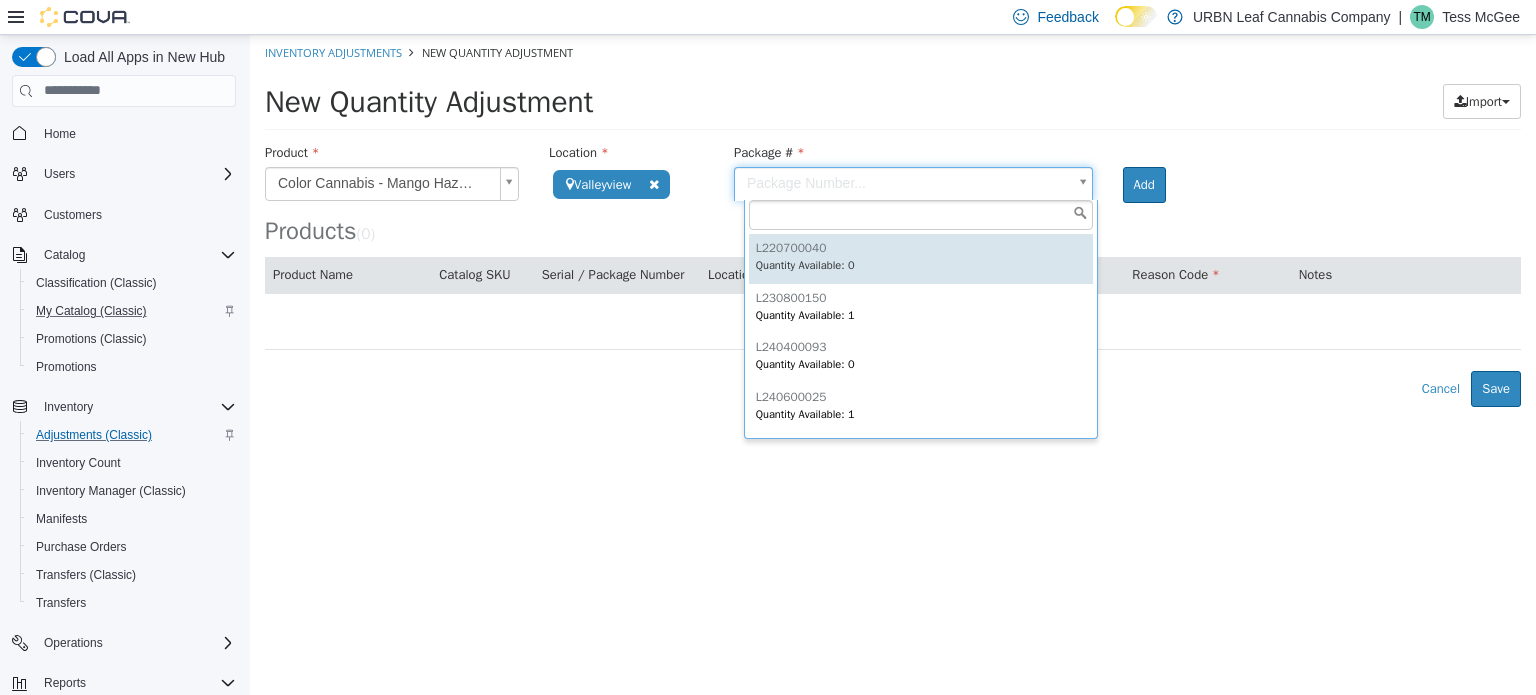 click on "**********" at bounding box center (893, 220) 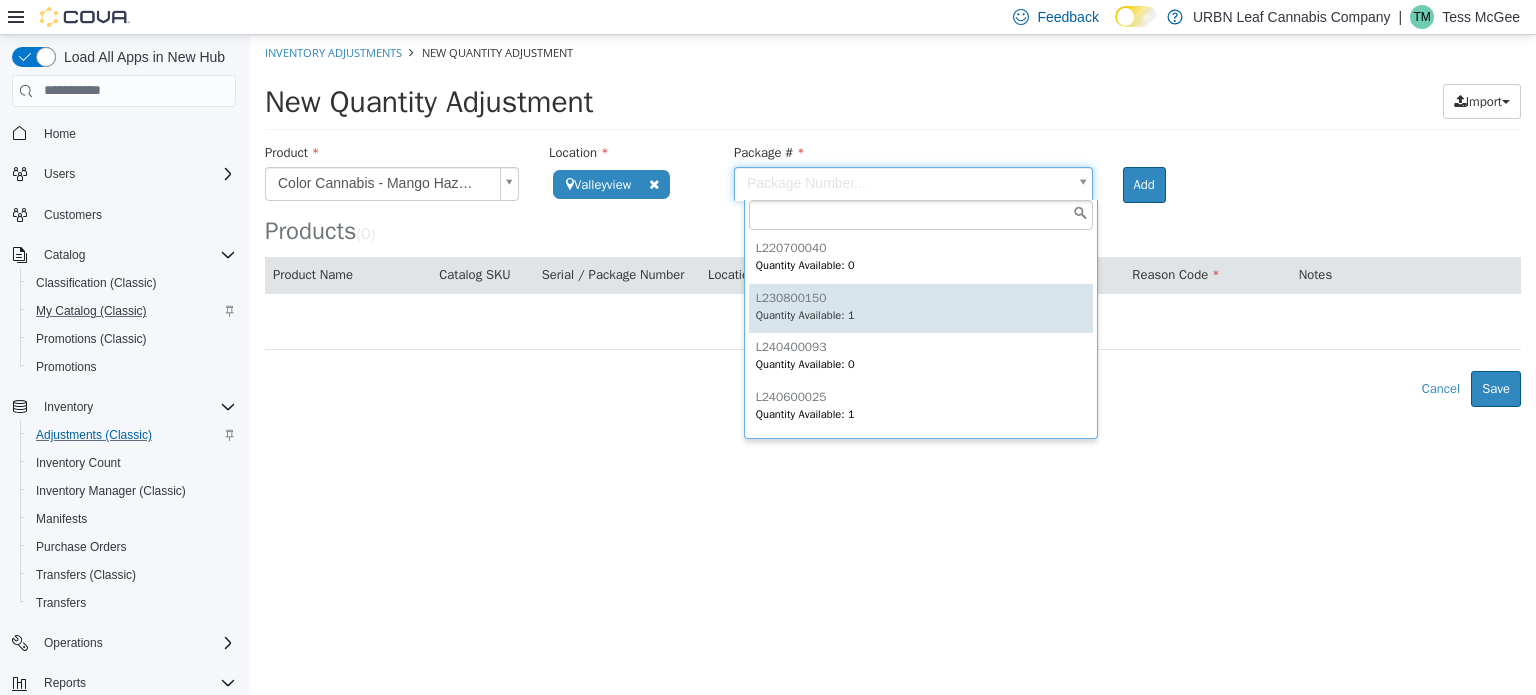 type on "**********" 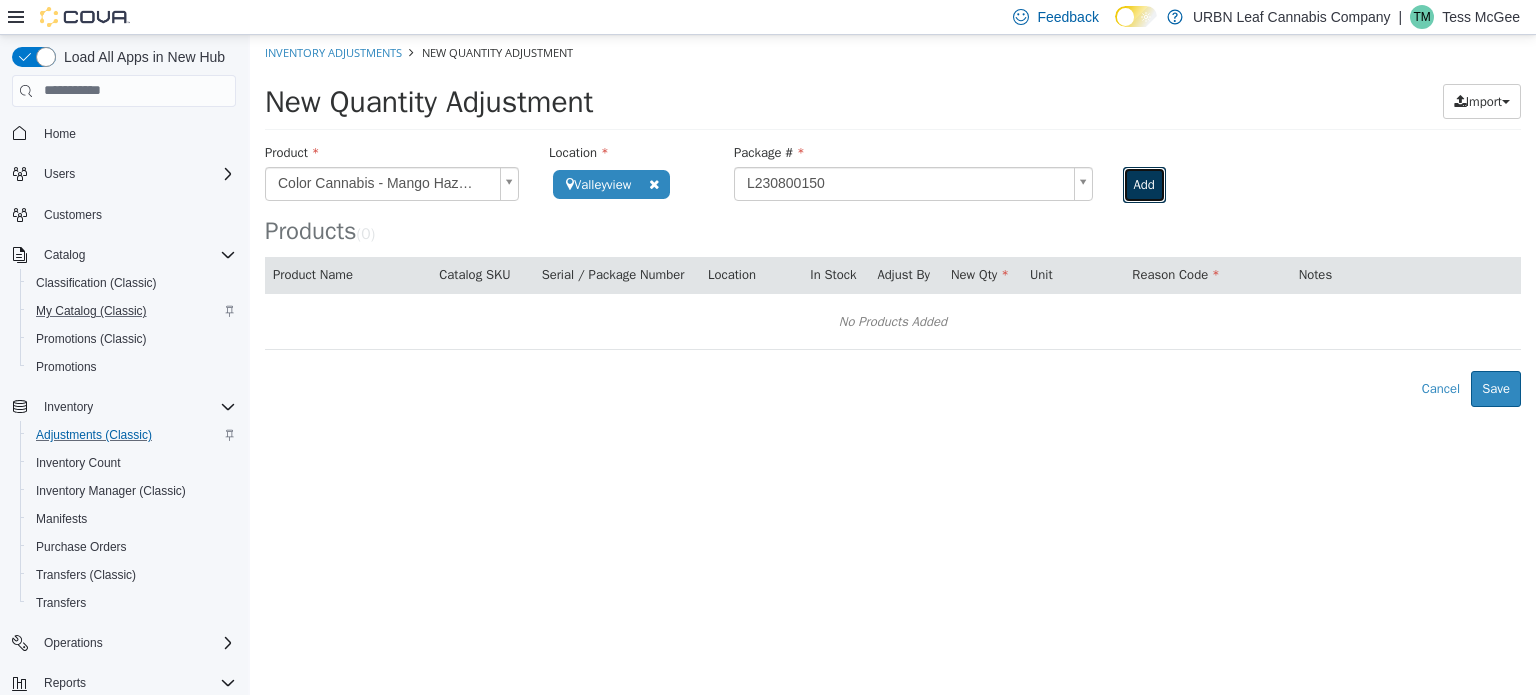 click on "Add" at bounding box center [1144, 184] 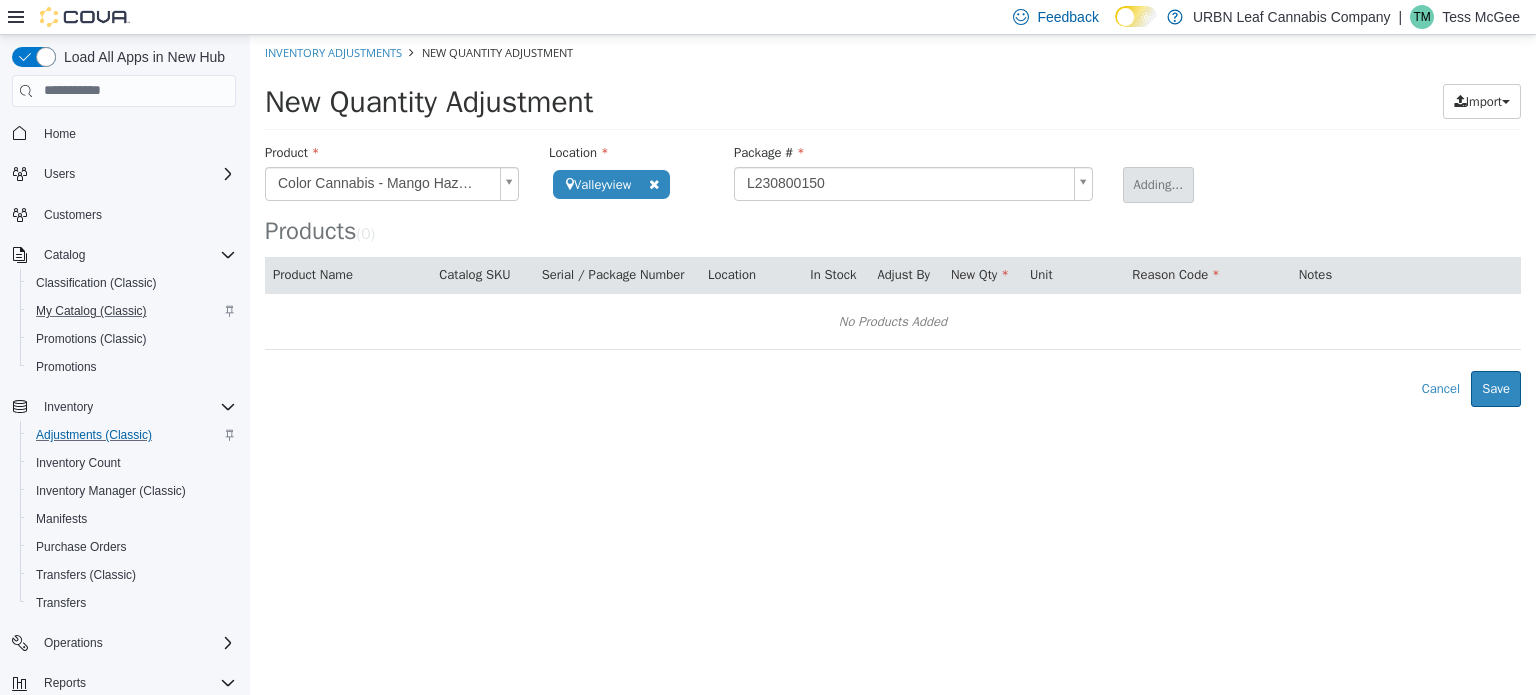 type 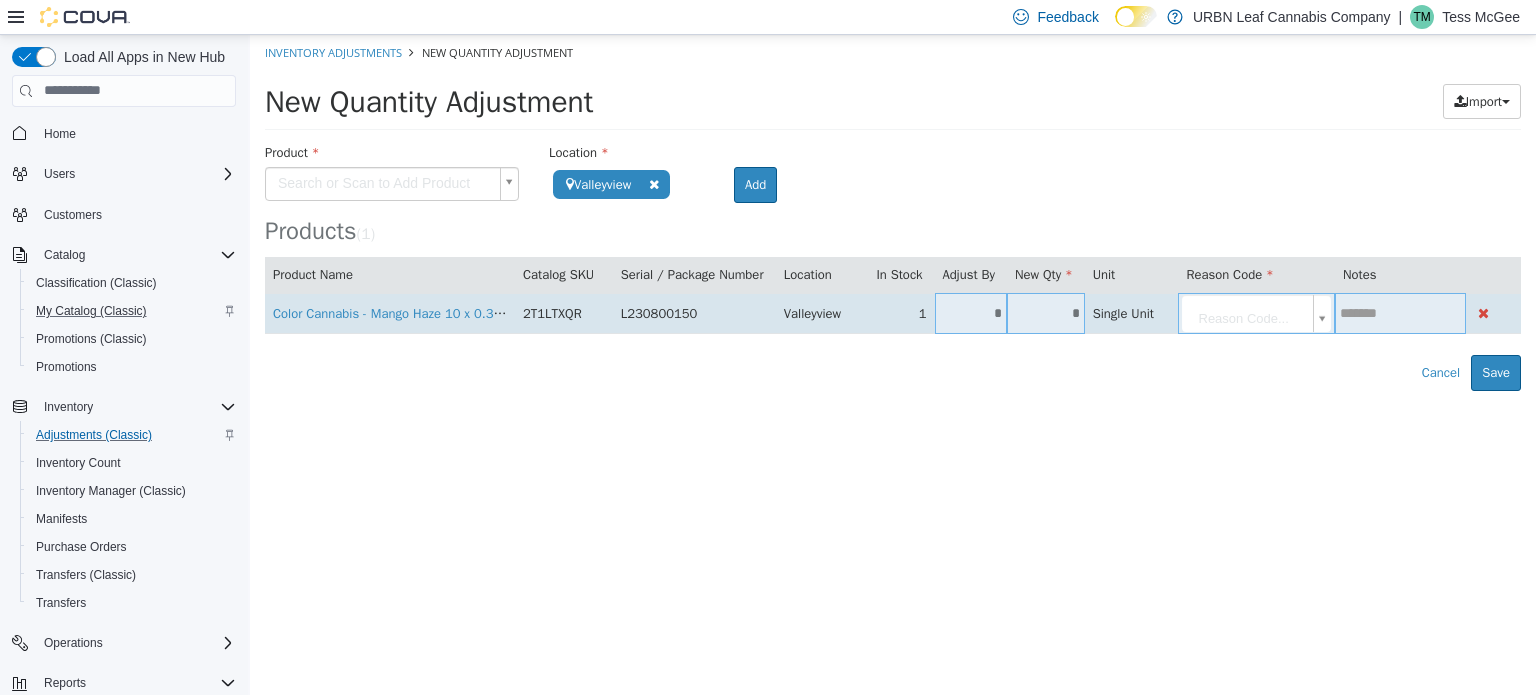 click on "*" at bounding box center [971, 312] 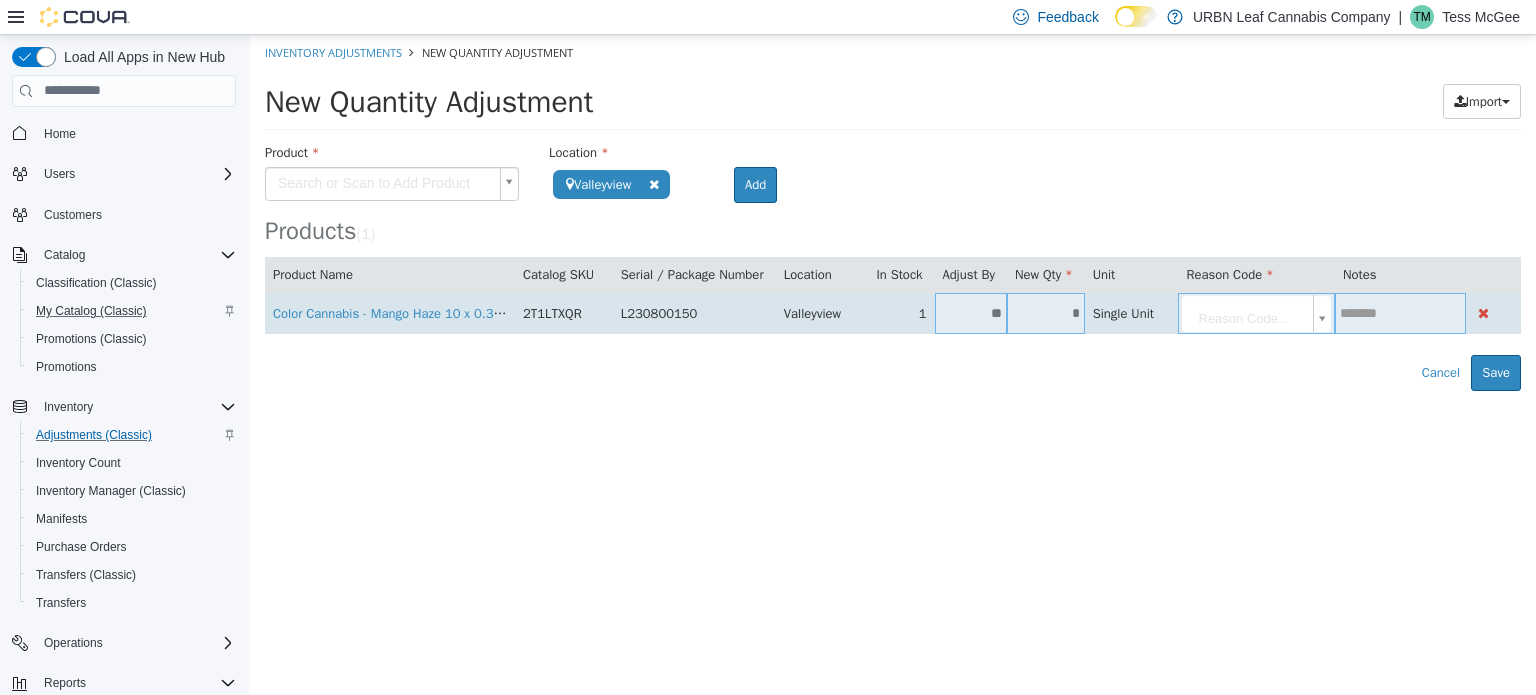 type on "**" 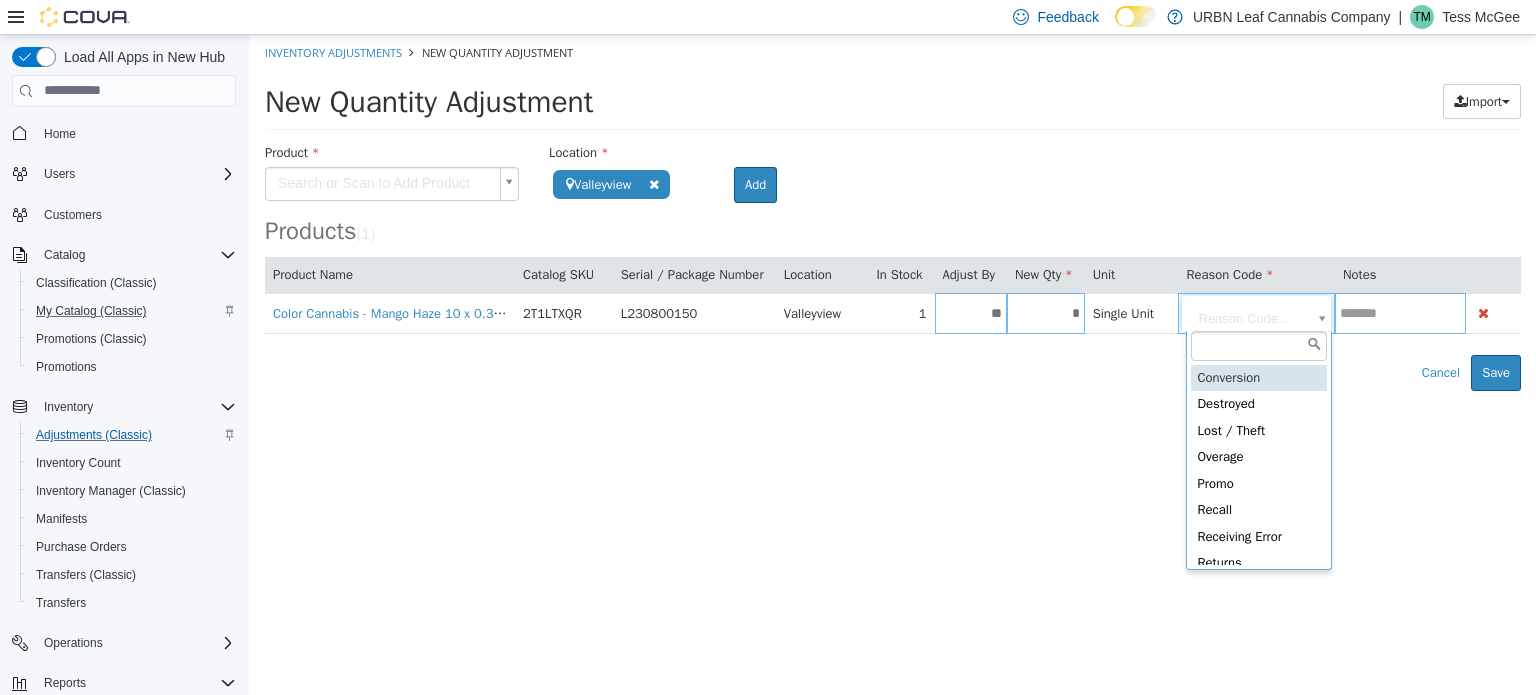 click on "**********" at bounding box center (893, 212) 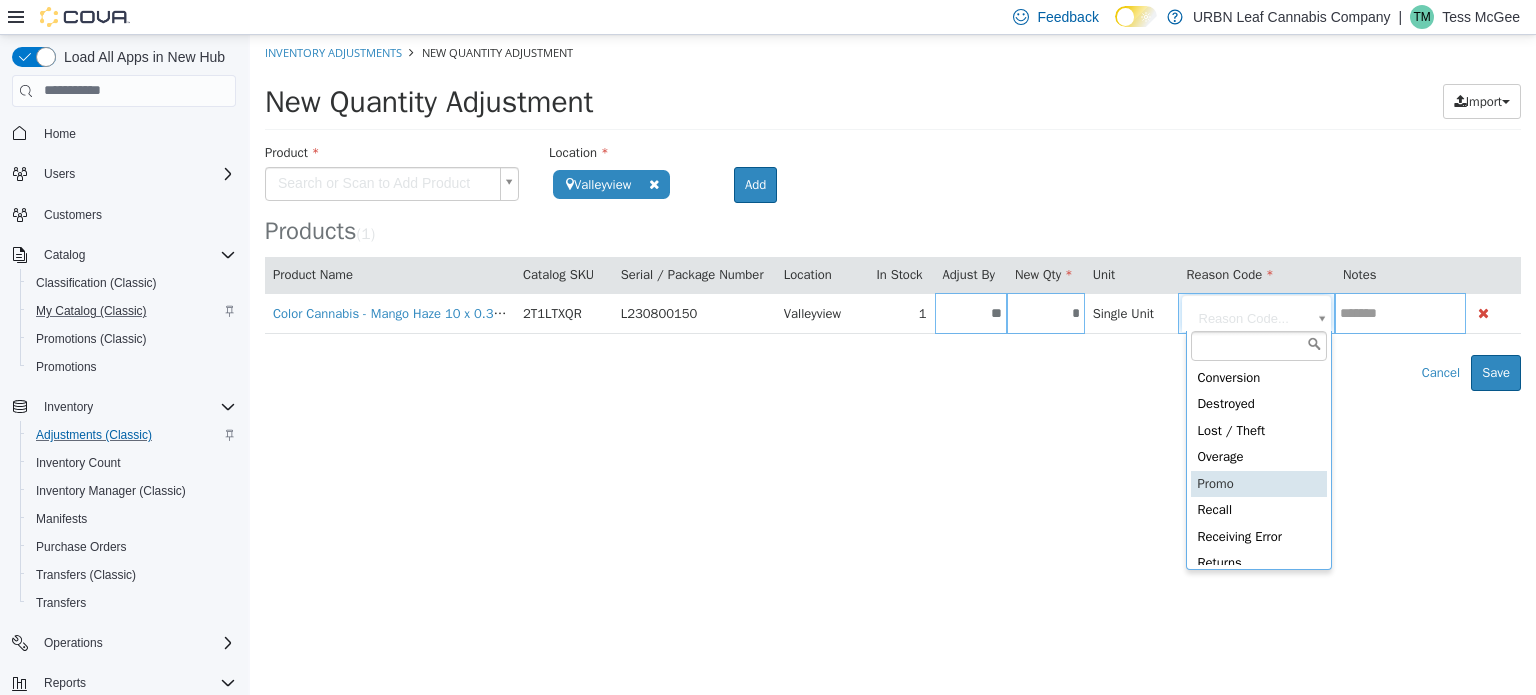 scroll, scrollTop: 137, scrollLeft: 0, axis: vertical 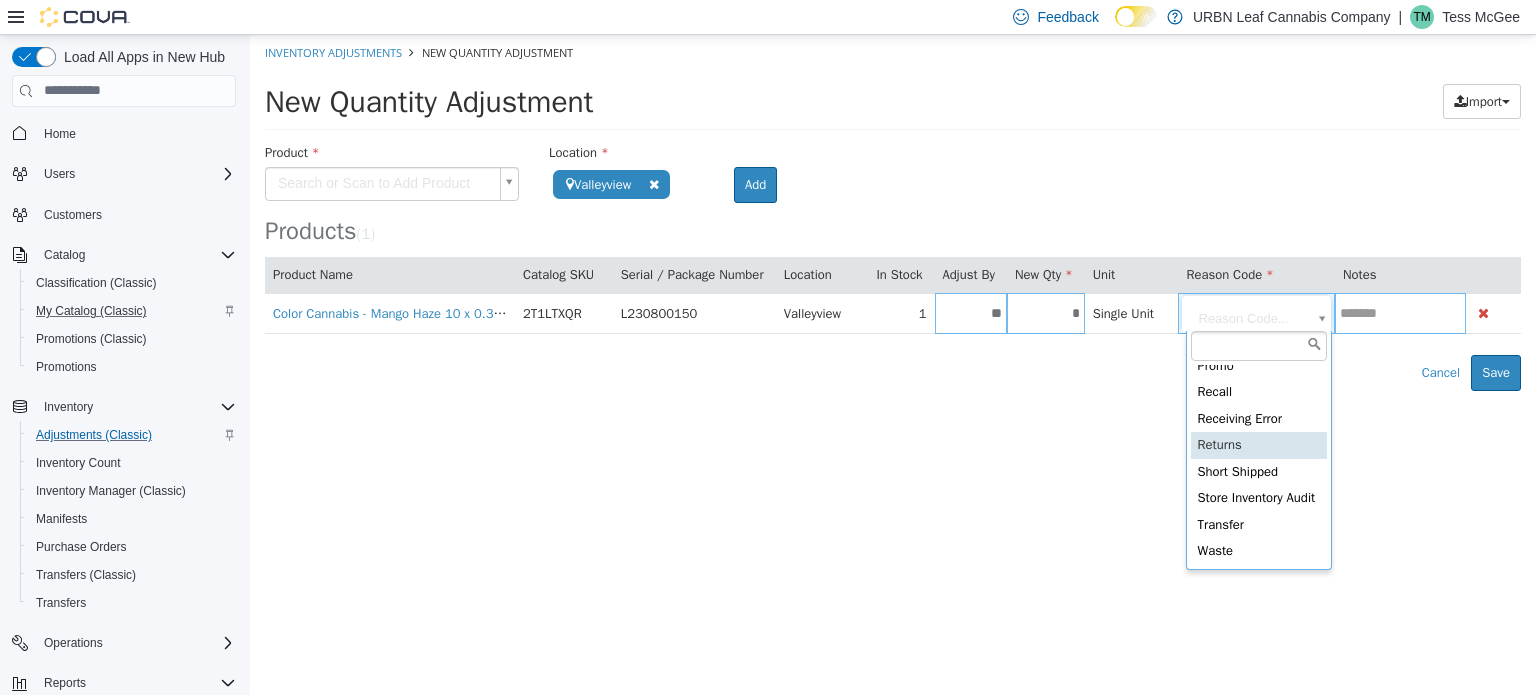 type on "**********" 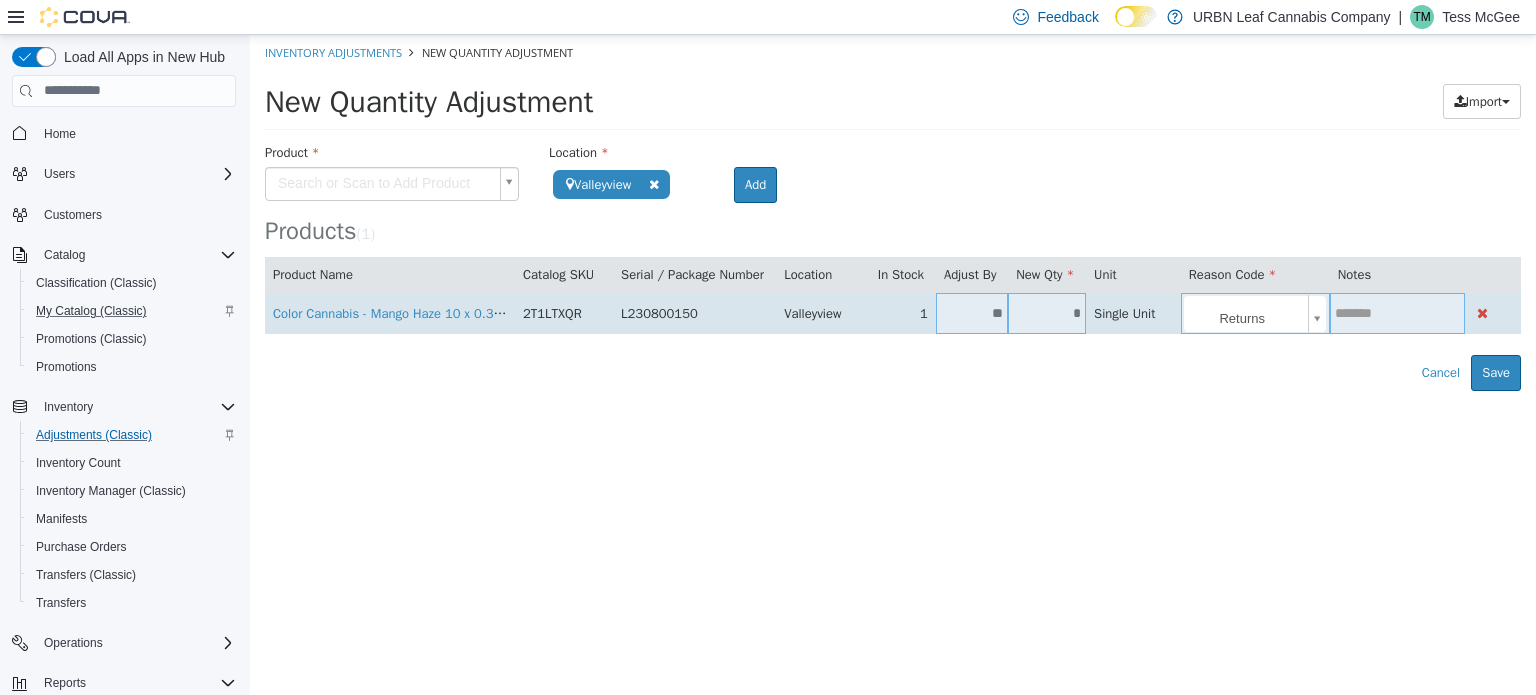 click at bounding box center [1397, 312] 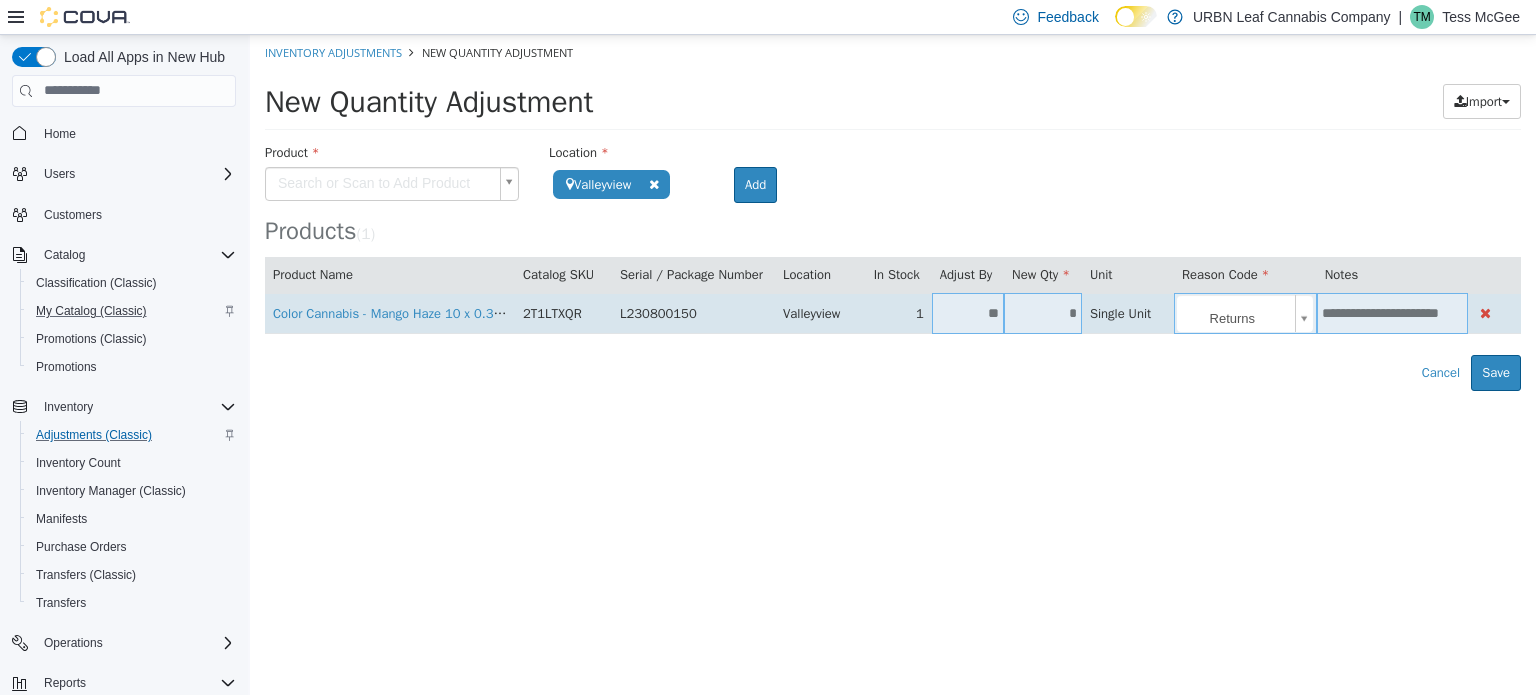 scroll, scrollTop: 0, scrollLeft: 21, axis: horizontal 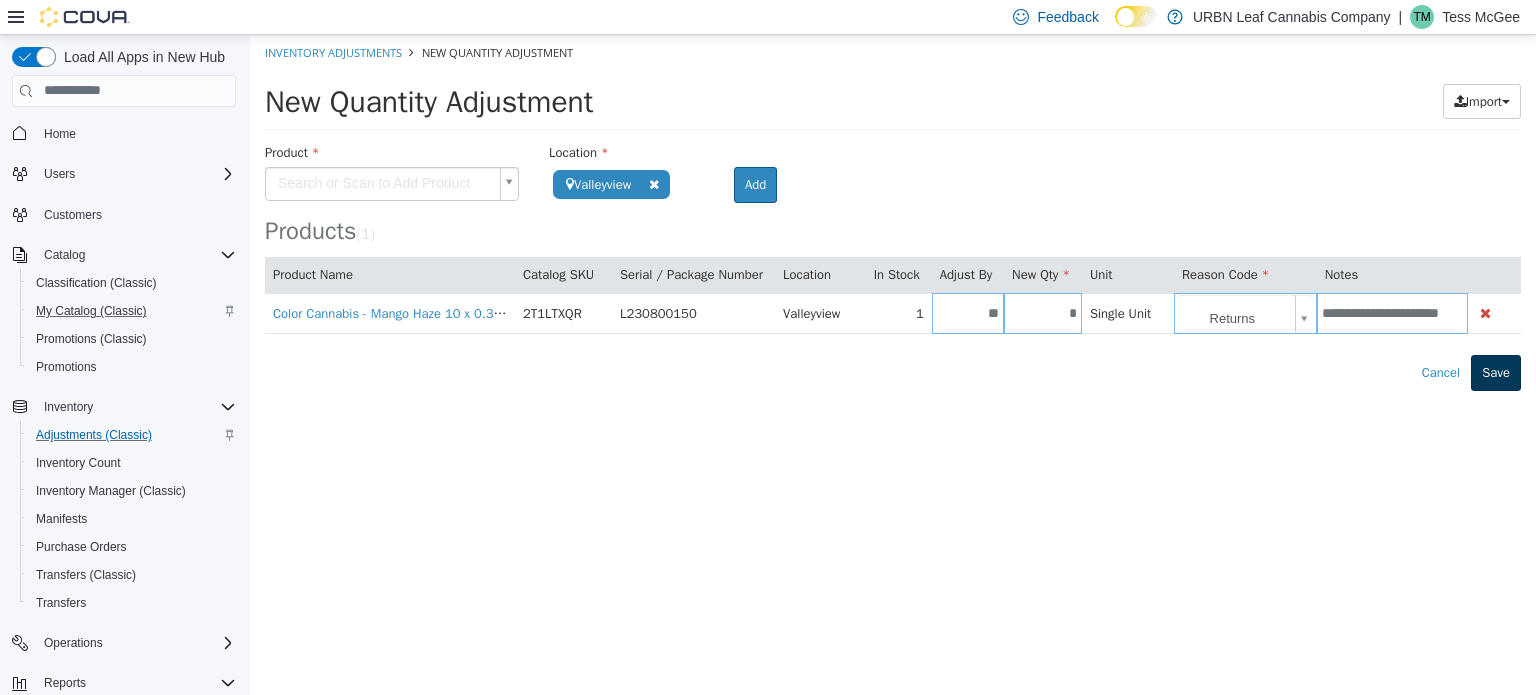 type on "**********" 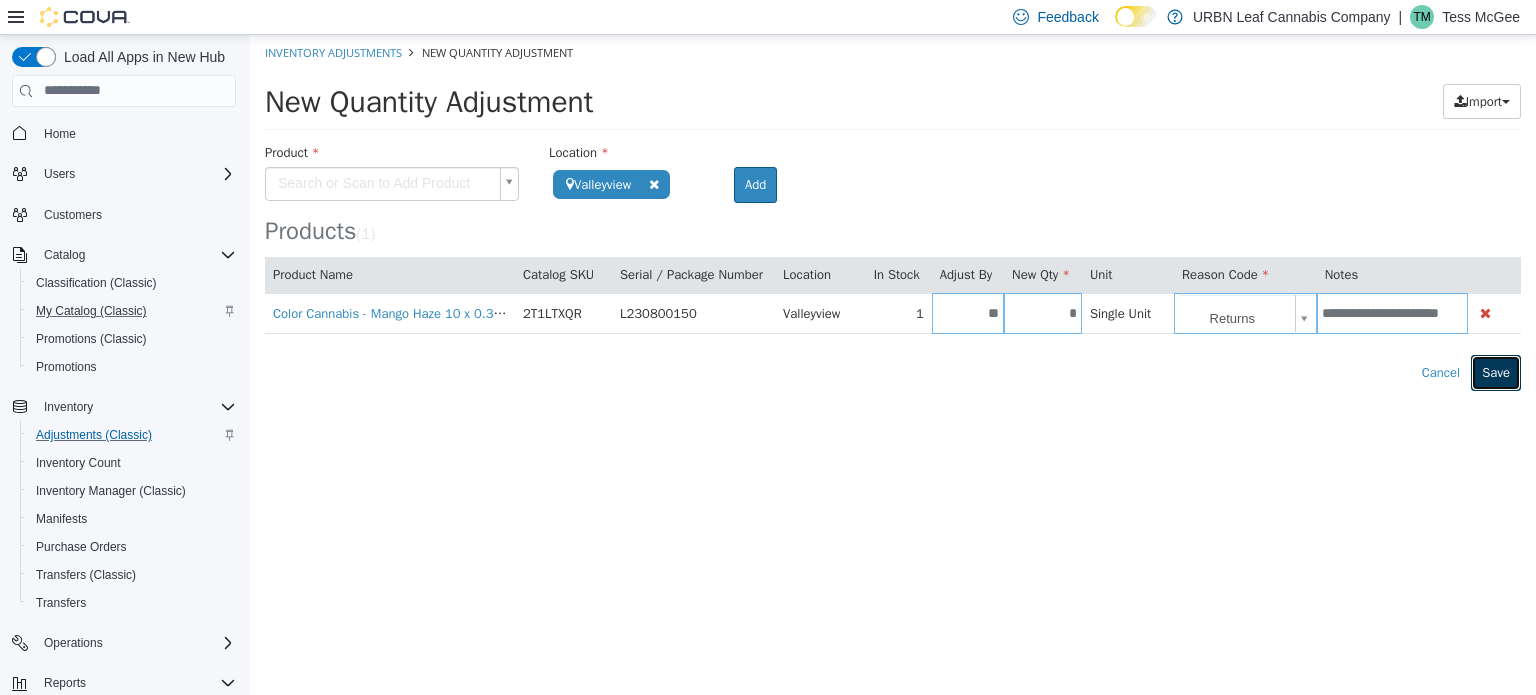scroll, scrollTop: 0, scrollLeft: 0, axis: both 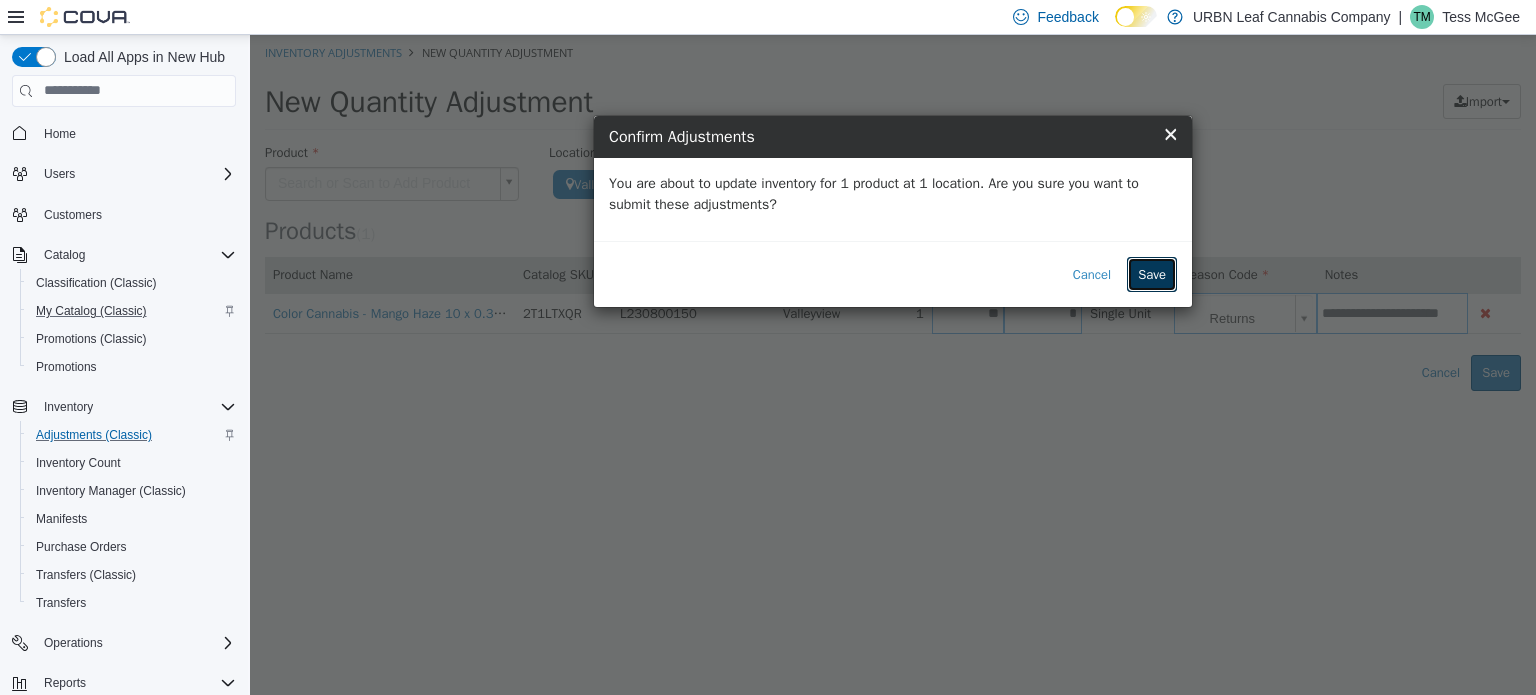 click on "Save" at bounding box center [1152, 274] 